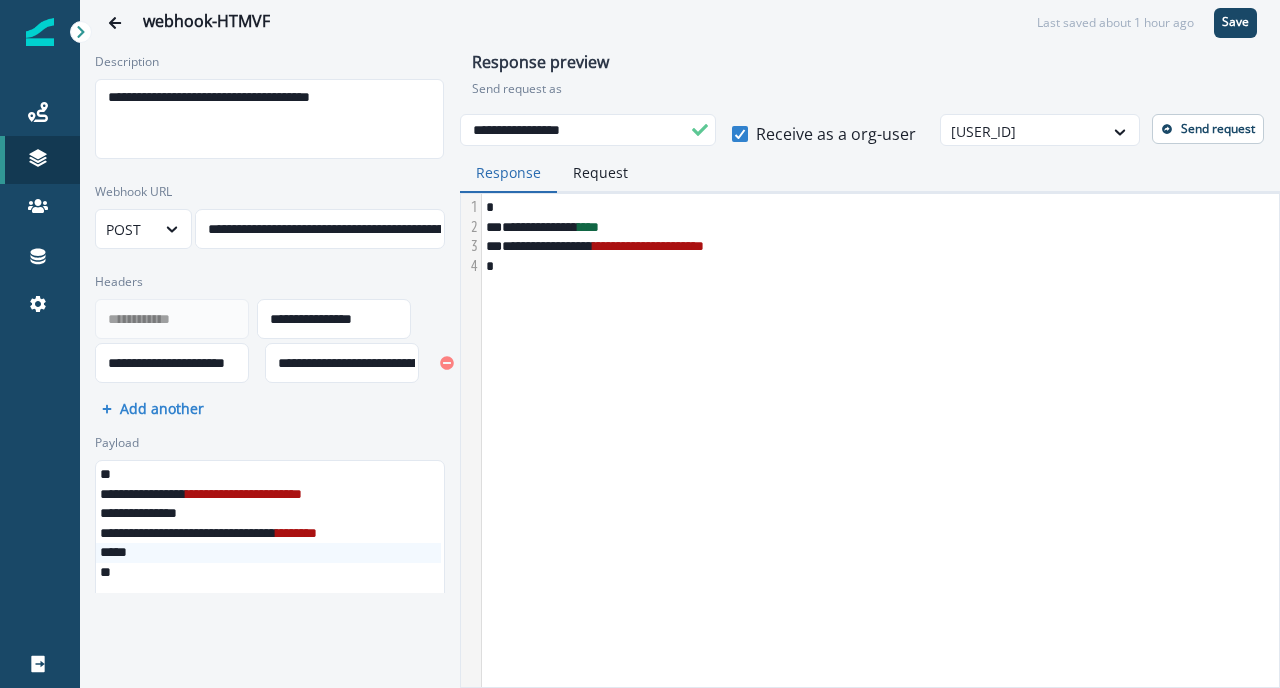 scroll, scrollTop: 0, scrollLeft: 0, axis: both 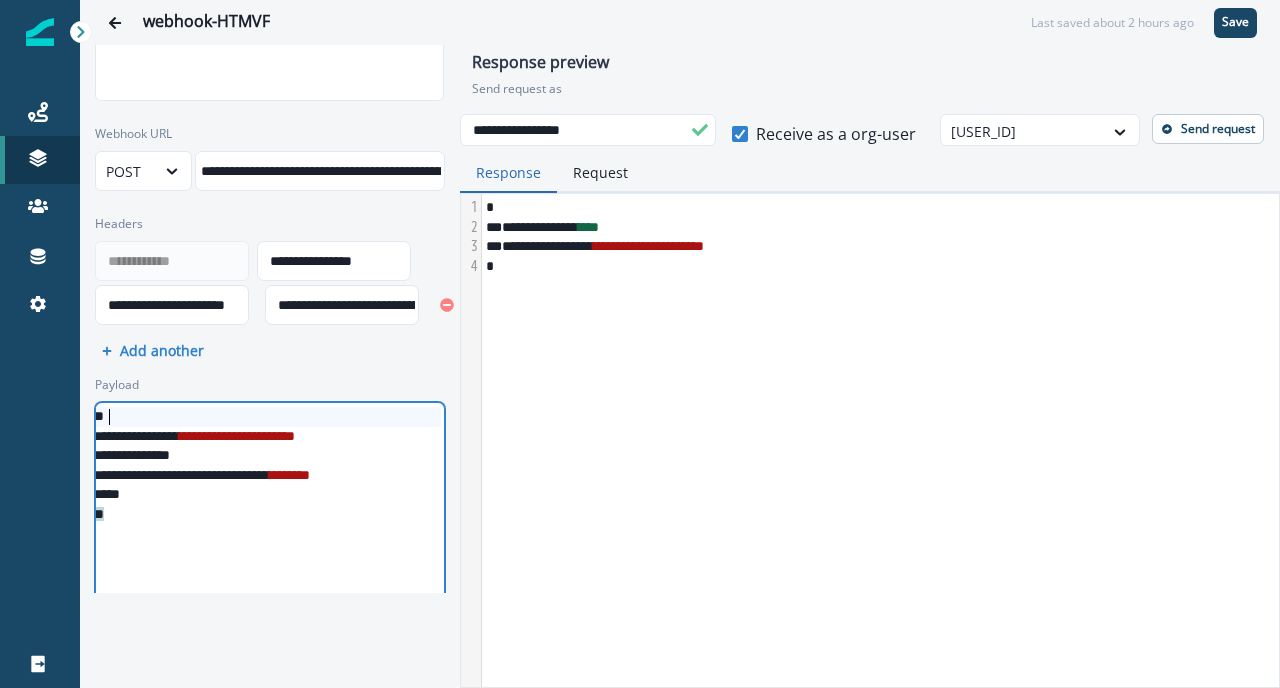 click on "* *" at bounding box center (273, 417) 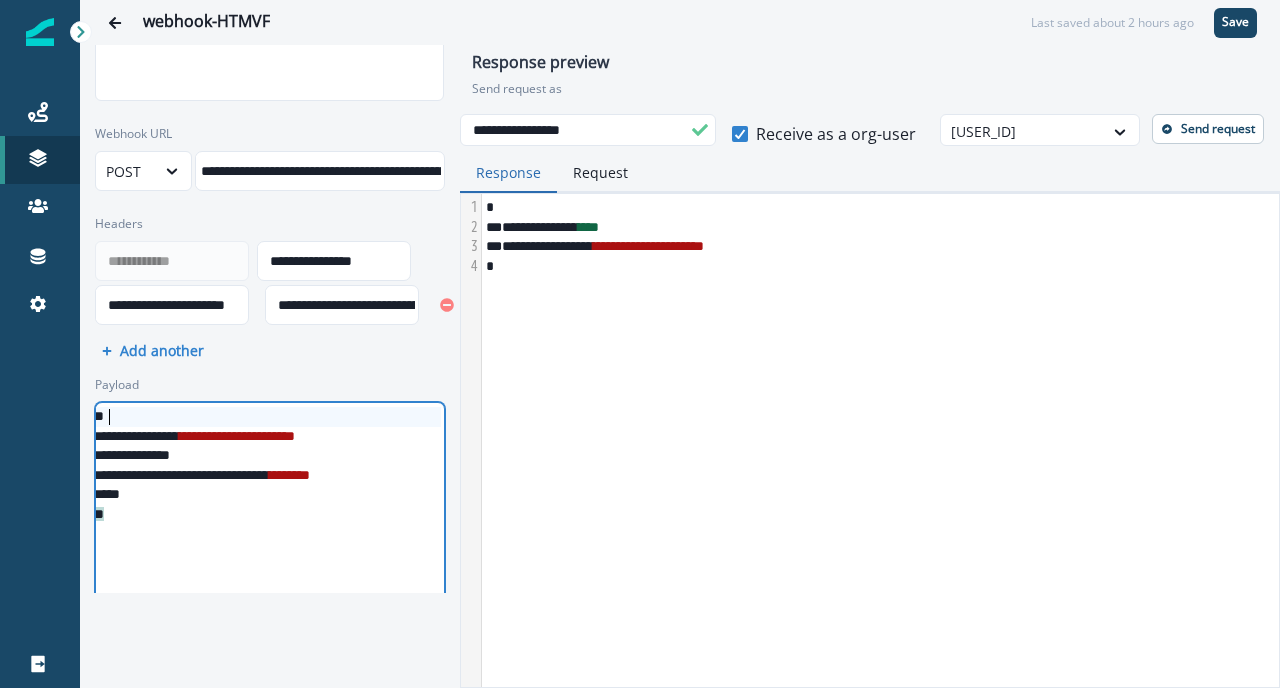 scroll, scrollTop: 0, scrollLeft: 0, axis: both 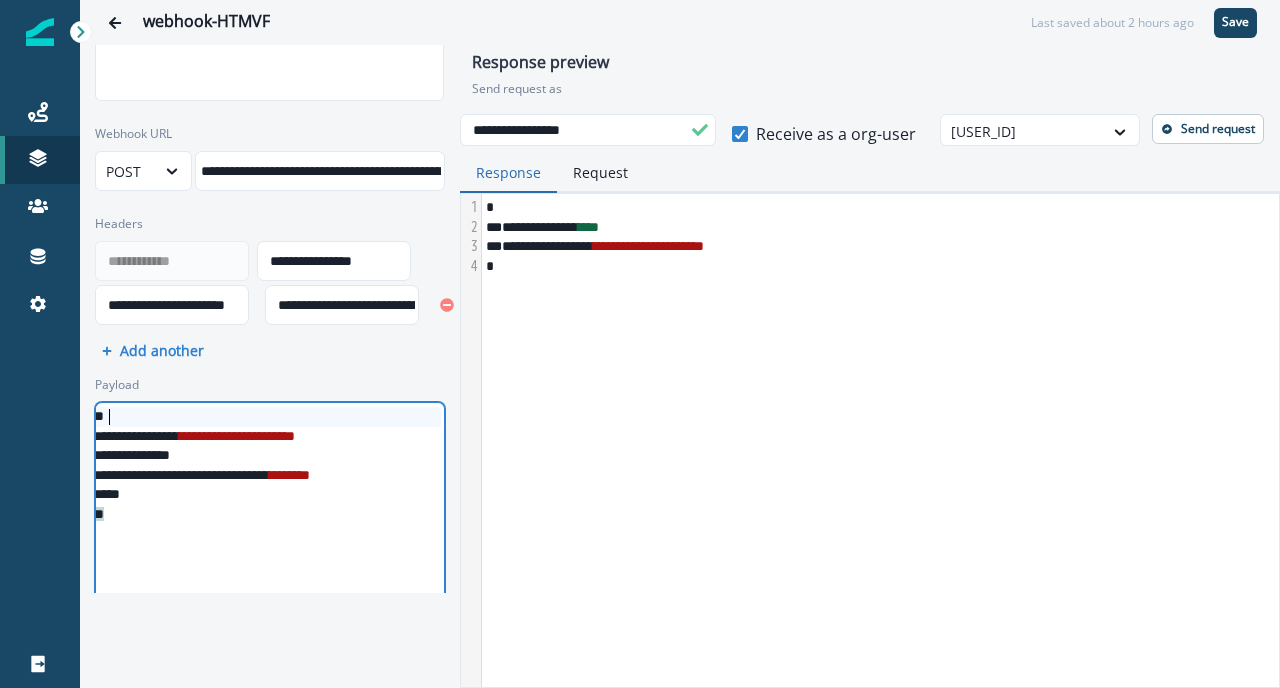 click on "**********" at bounding box center [270, 319] 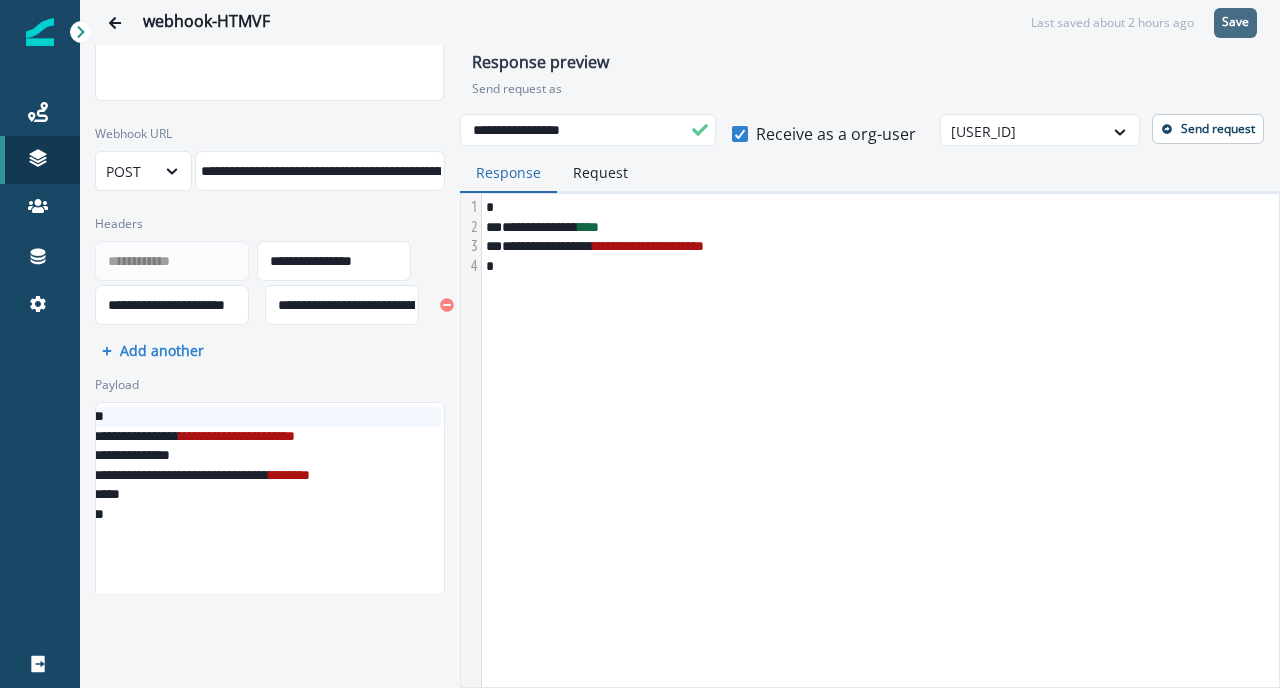 click on "Save" at bounding box center [1235, 22] 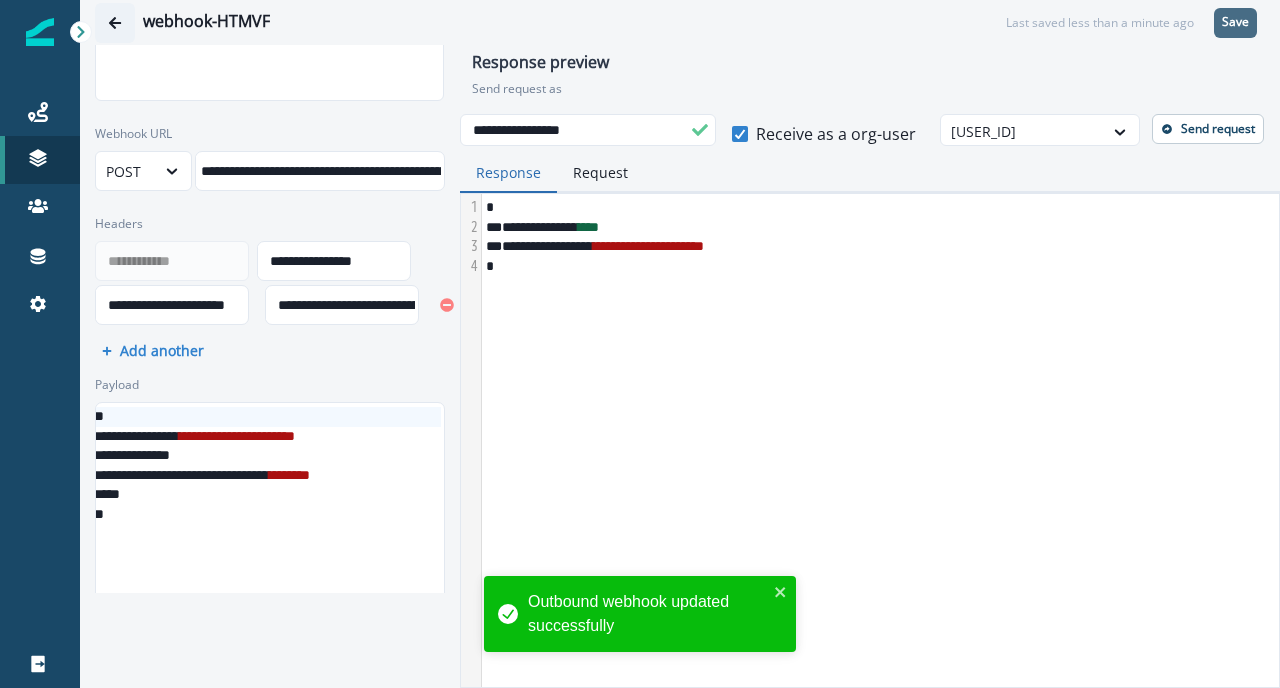 click at bounding box center (115, 23) 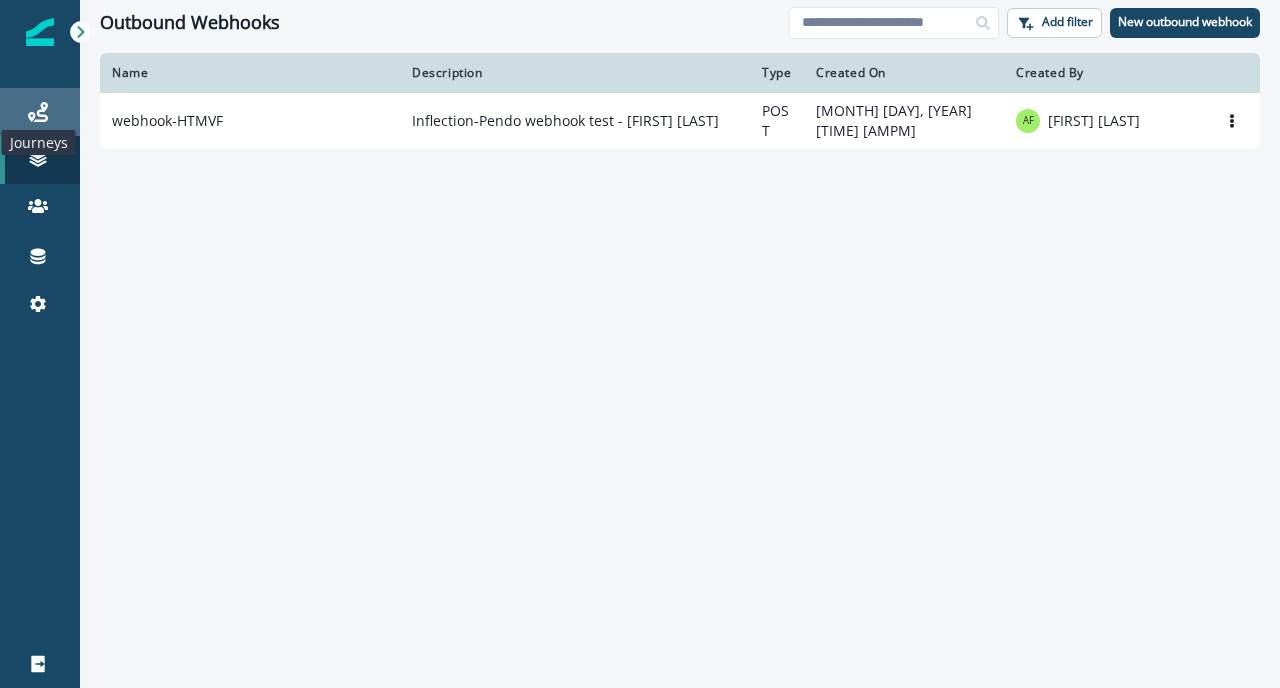 click at bounding box center (38, 112) 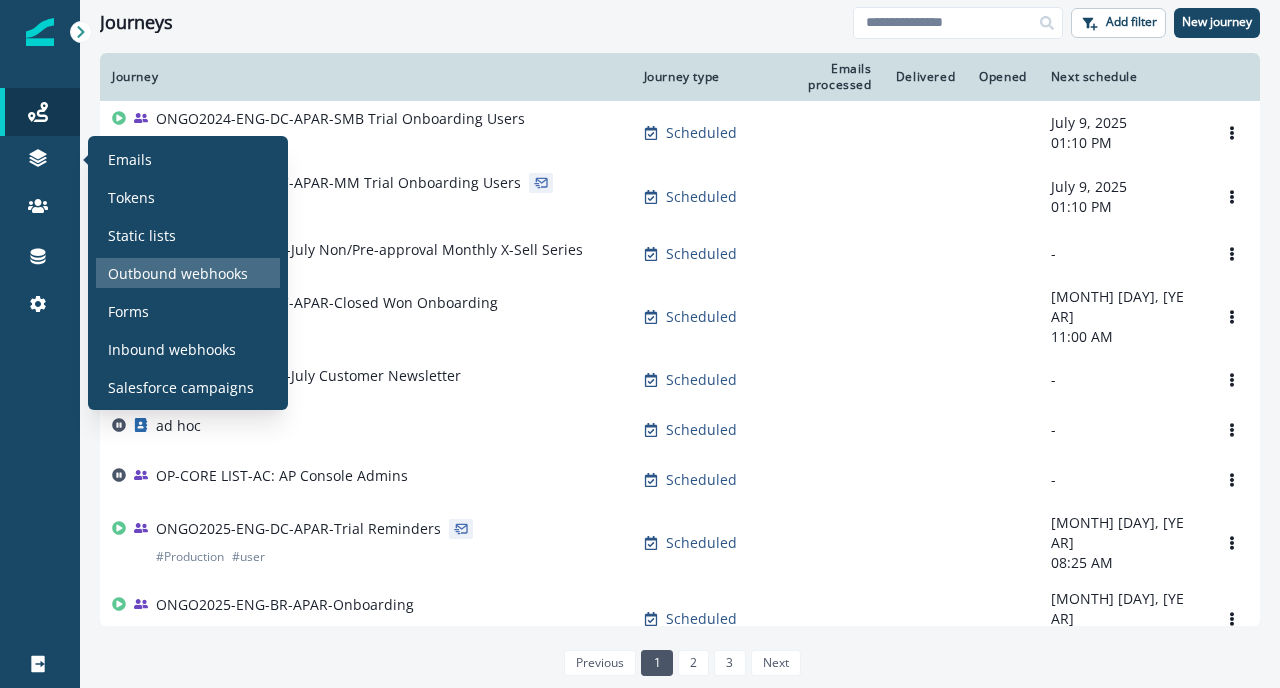 click on "Outbound webhooks" at bounding box center (178, 273) 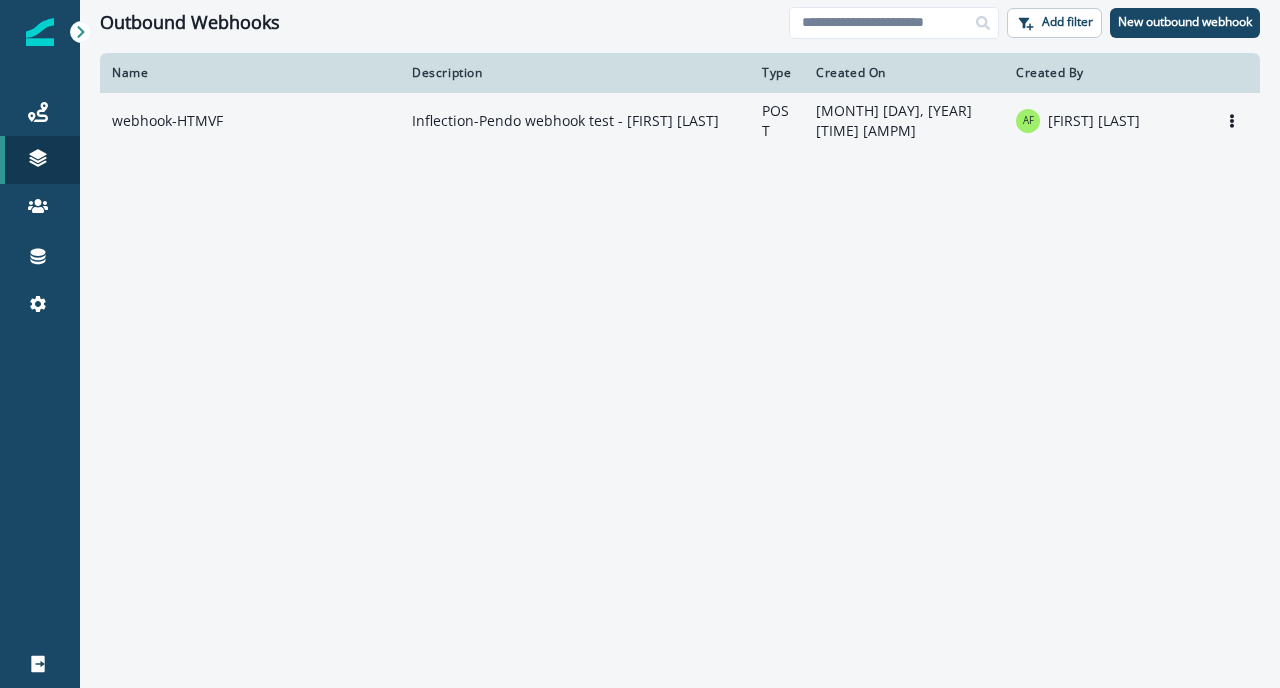 click on "webhook-HTMVF" at bounding box center [250, 121] 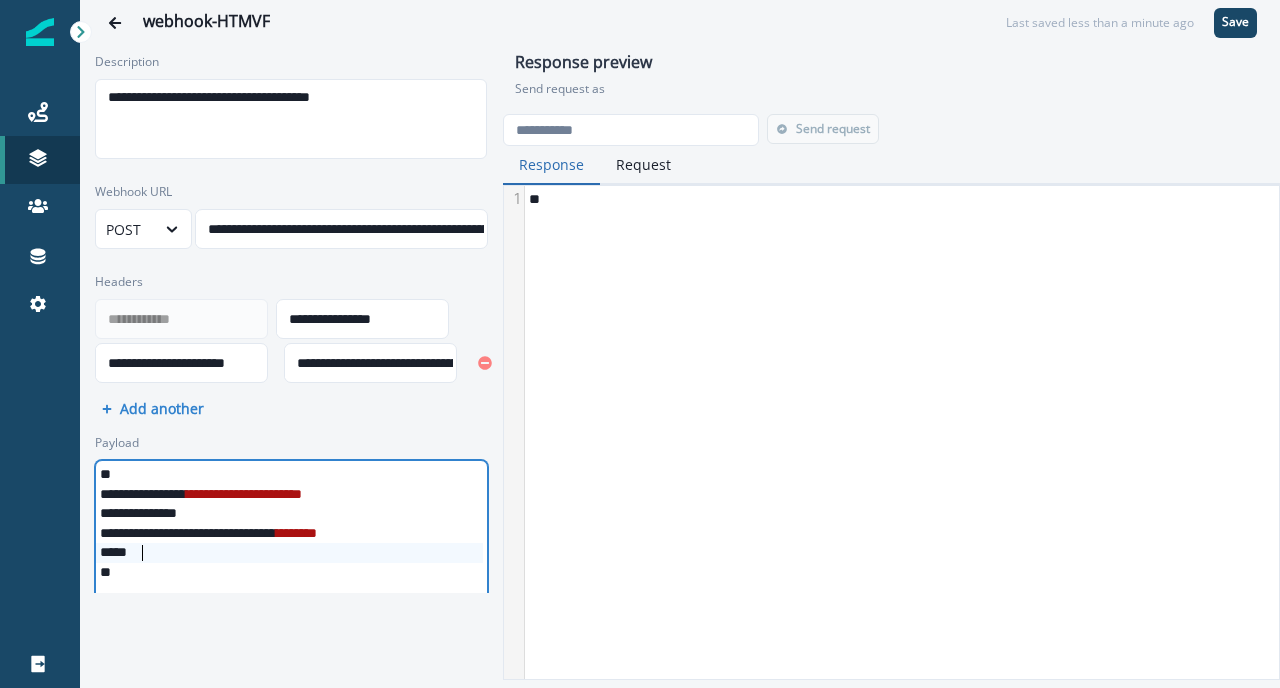 click on "*" at bounding box center [289, 553] 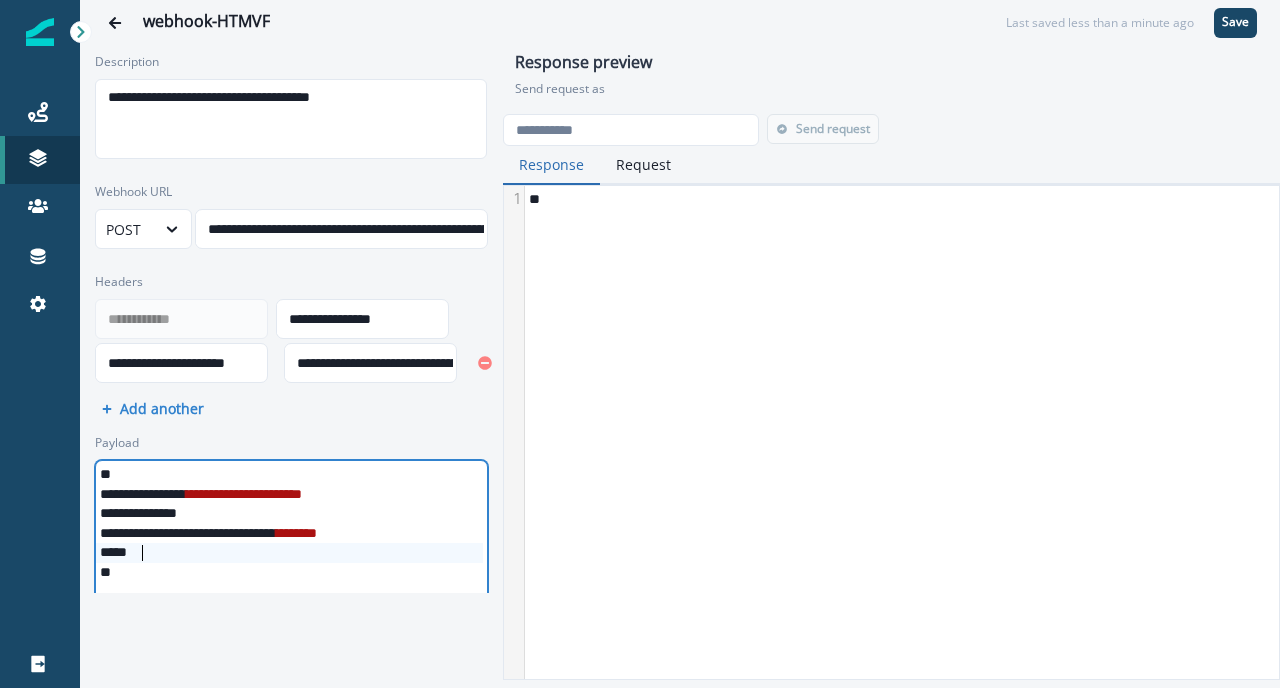 click on "*" at bounding box center (289, 553) 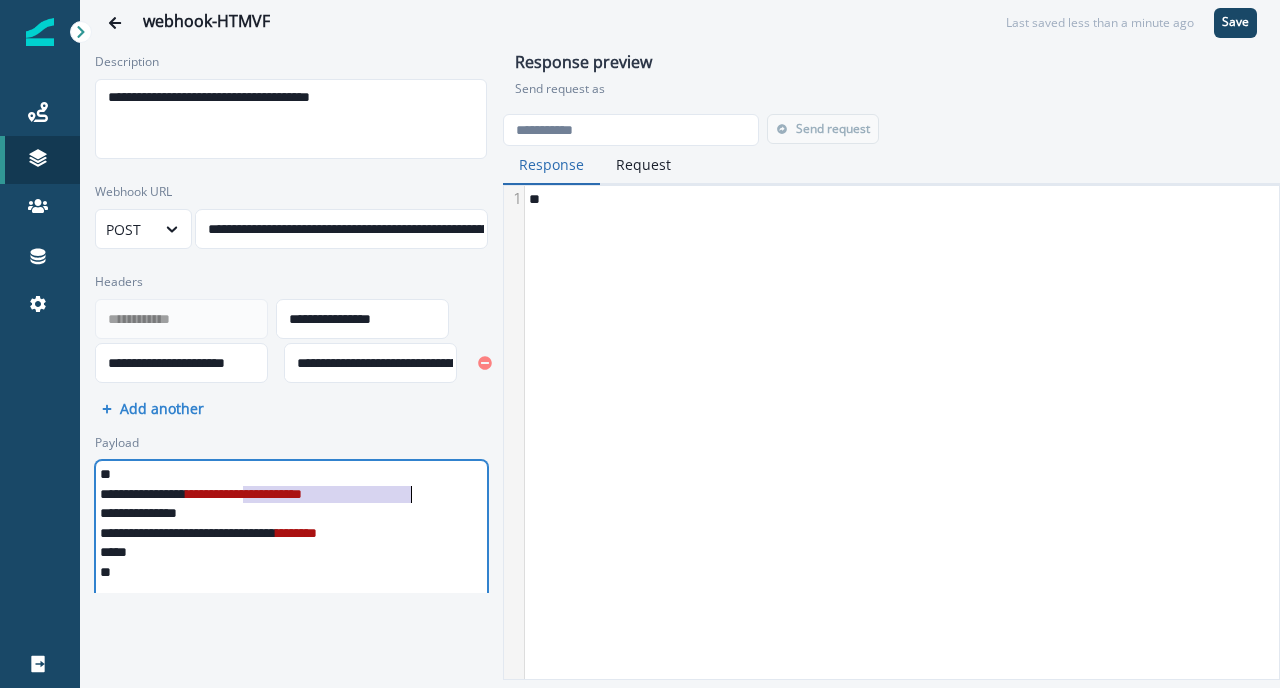 drag, startPoint x: 247, startPoint y: 497, endPoint x: 412, endPoint y: 485, distance: 165.43579 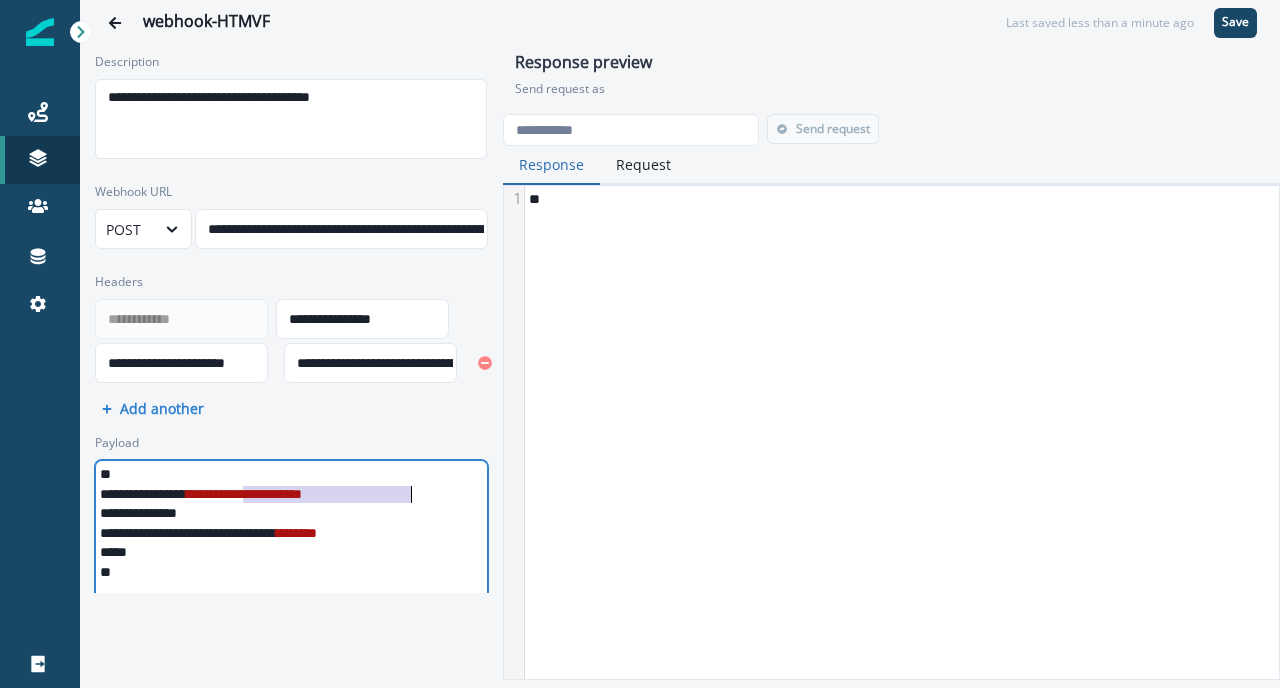 click on "**********" at bounding box center [244, 494] 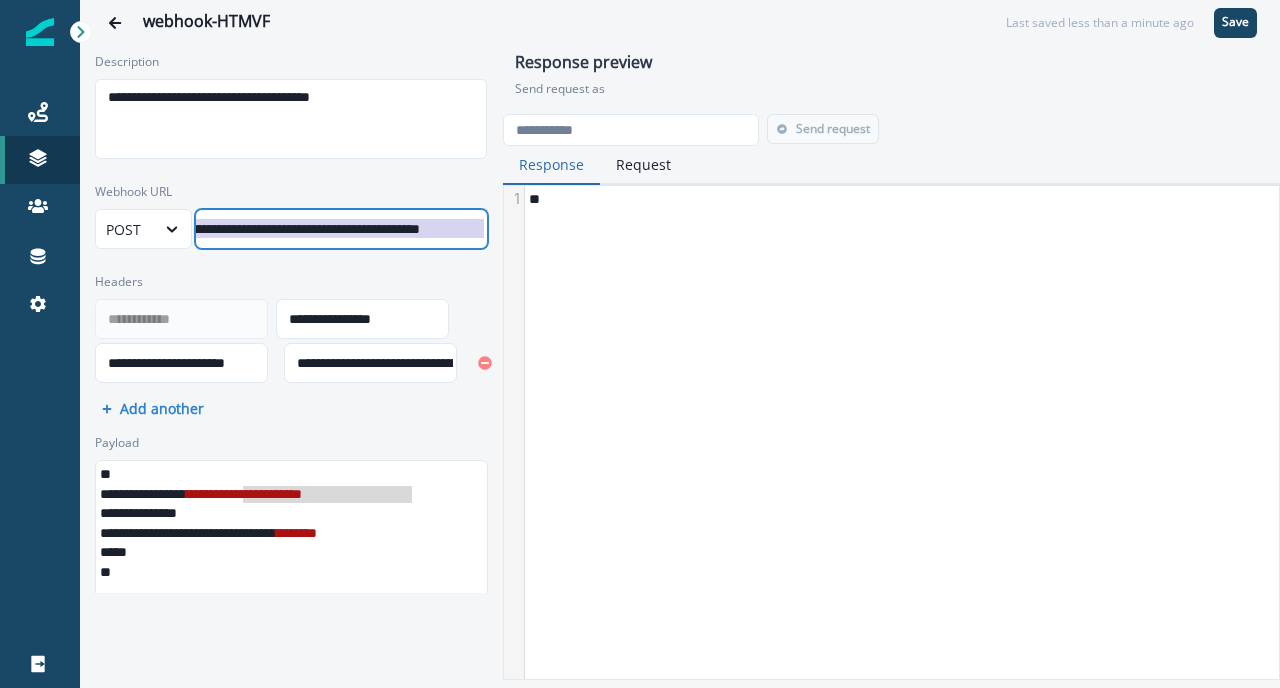 scroll, scrollTop: 0, scrollLeft: 113, axis: horizontal 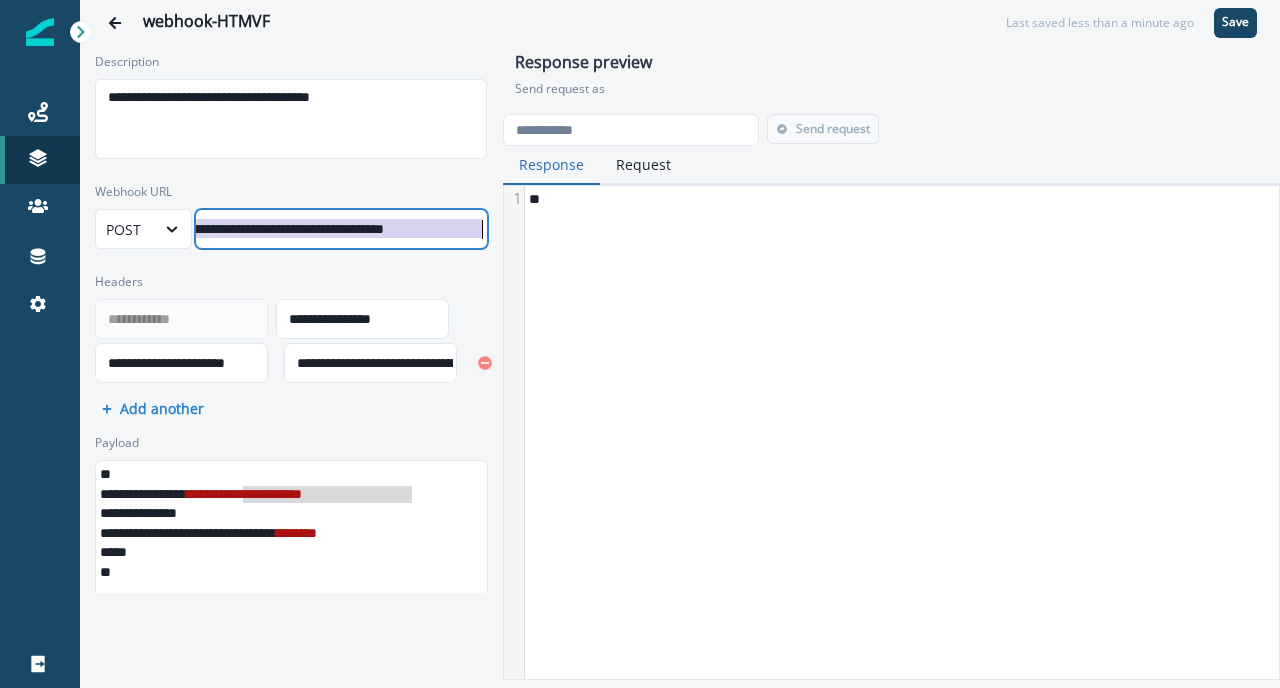 drag, startPoint x: 210, startPoint y: 232, endPoint x: 459, endPoint y: 260, distance: 250.56935 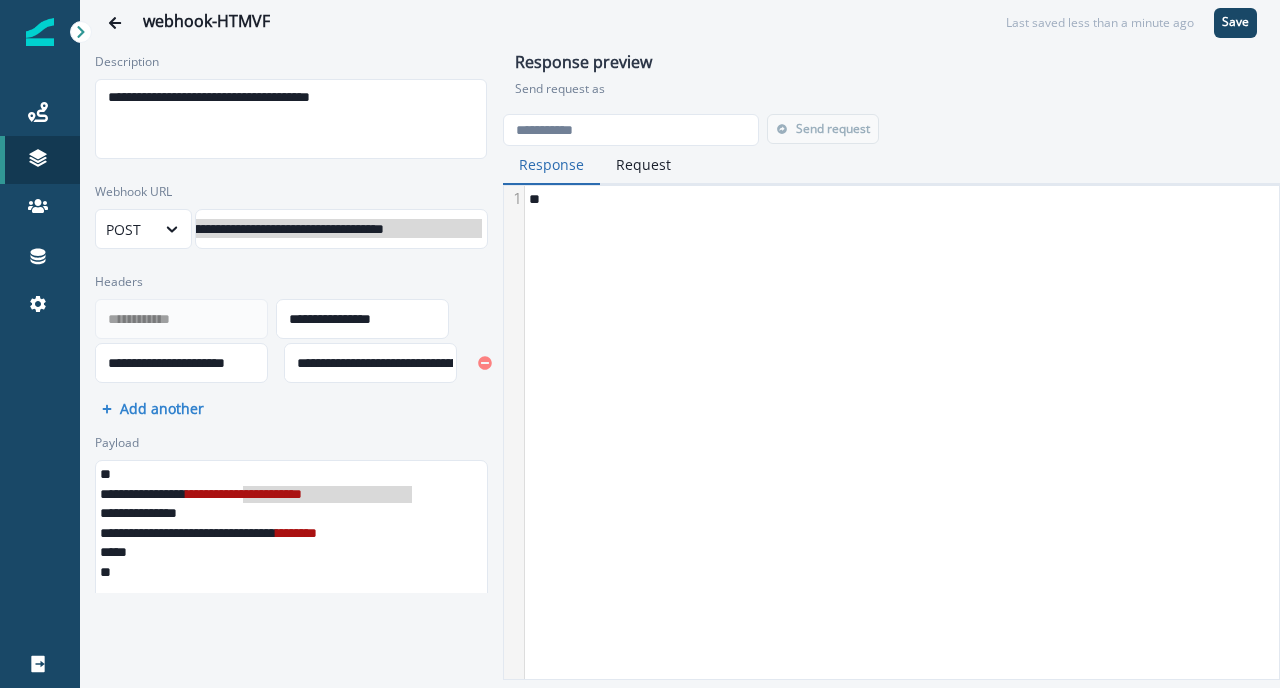 scroll, scrollTop: 0, scrollLeft: 112, axis: horizontal 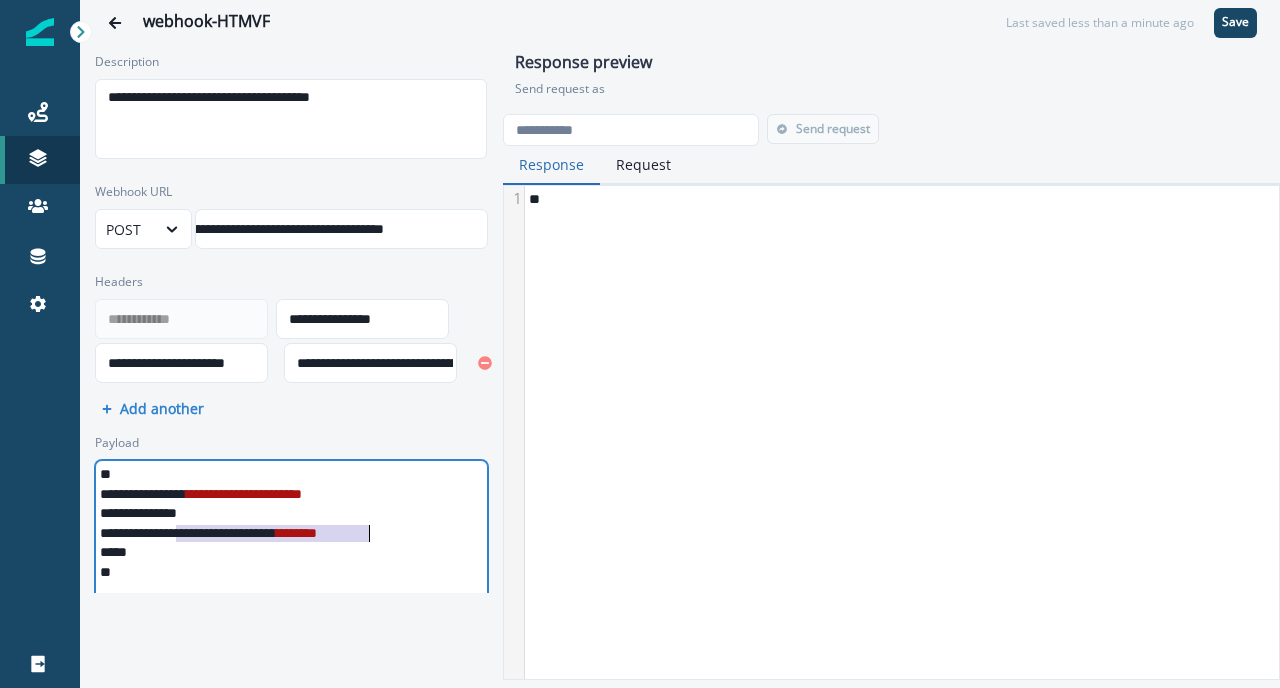 drag, startPoint x: 173, startPoint y: 535, endPoint x: 367, endPoint y: 535, distance: 194 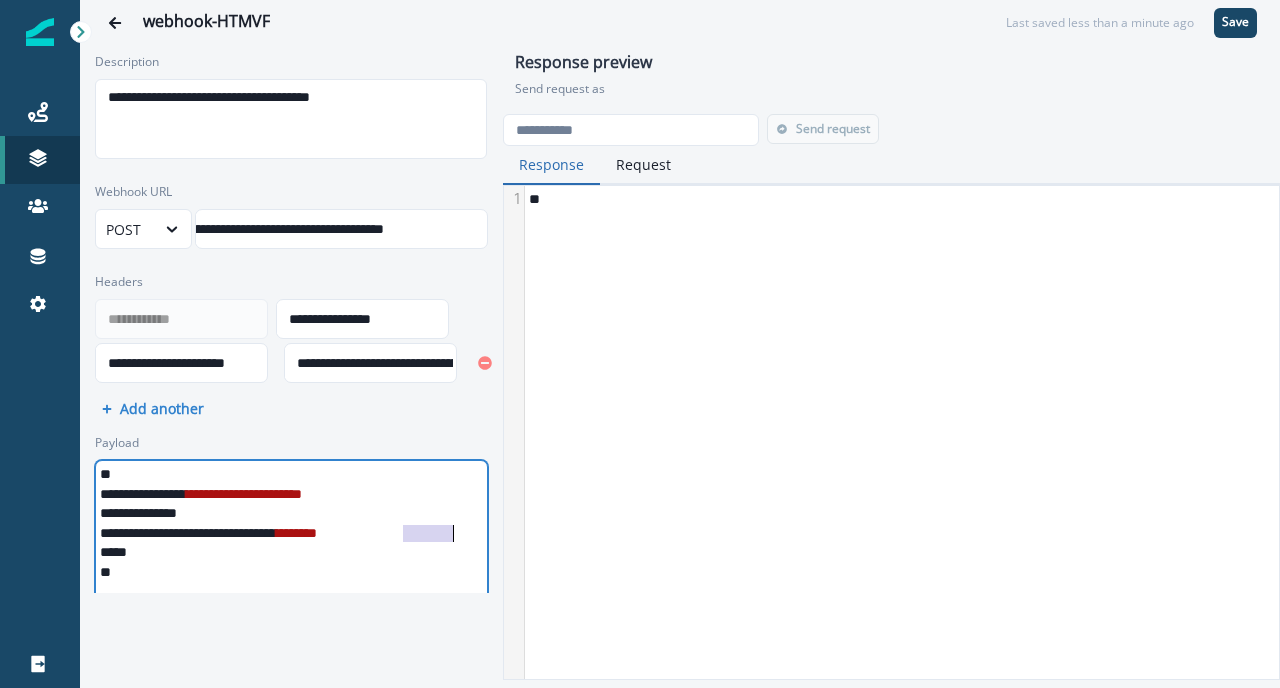 drag, startPoint x: 404, startPoint y: 535, endPoint x: 455, endPoint y: 541, distance: 51.351727 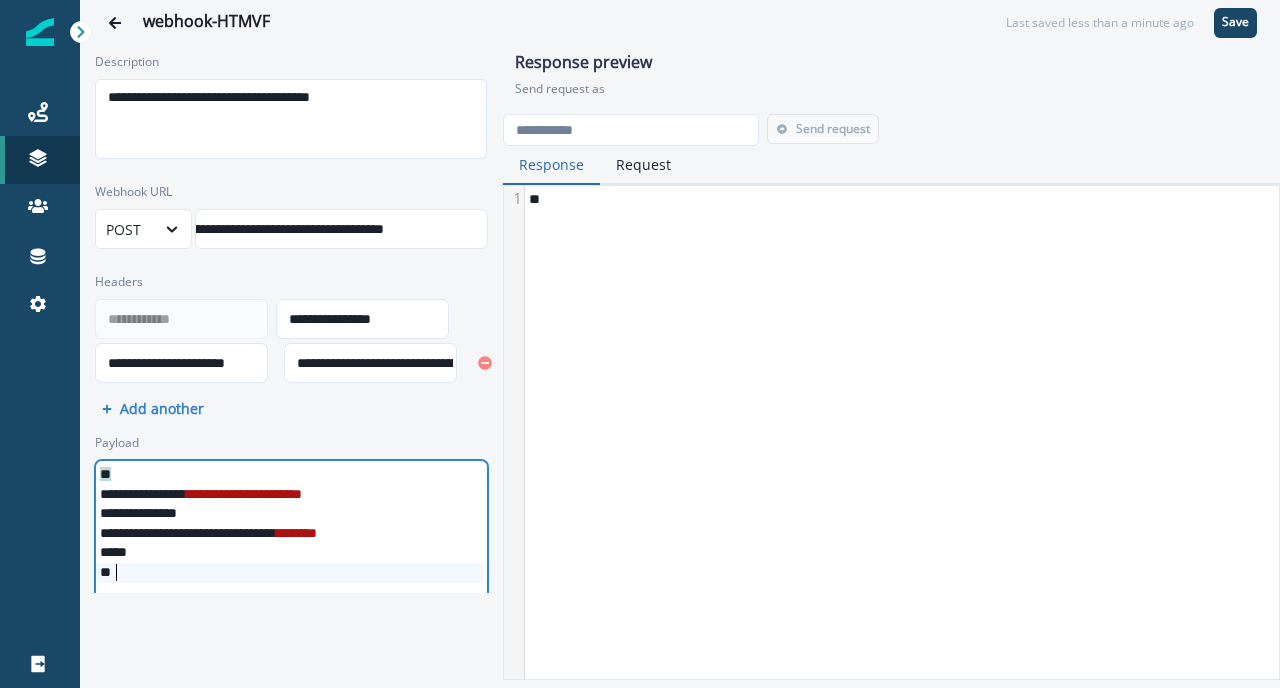 click on "**********" at bounding box center [680, 344] 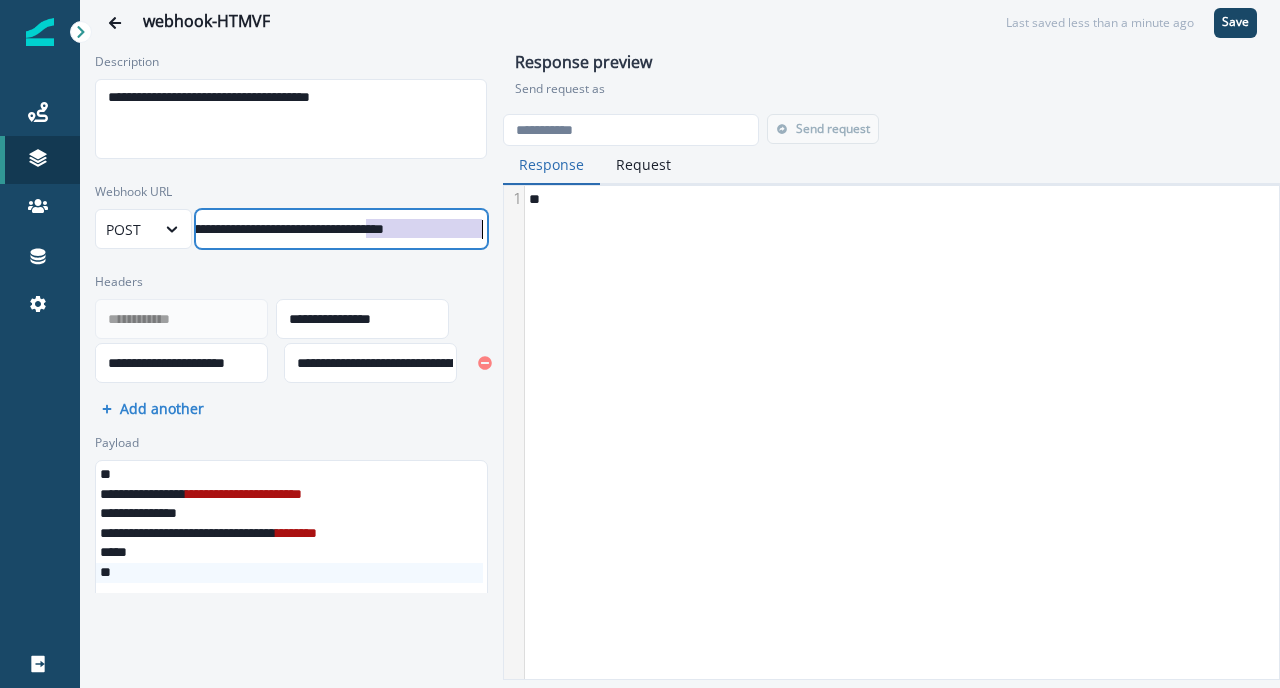drag, startPoint x: 362, startPoint y: 231, endPoint x: 497, endPoint y: 226, distance: 135.09256 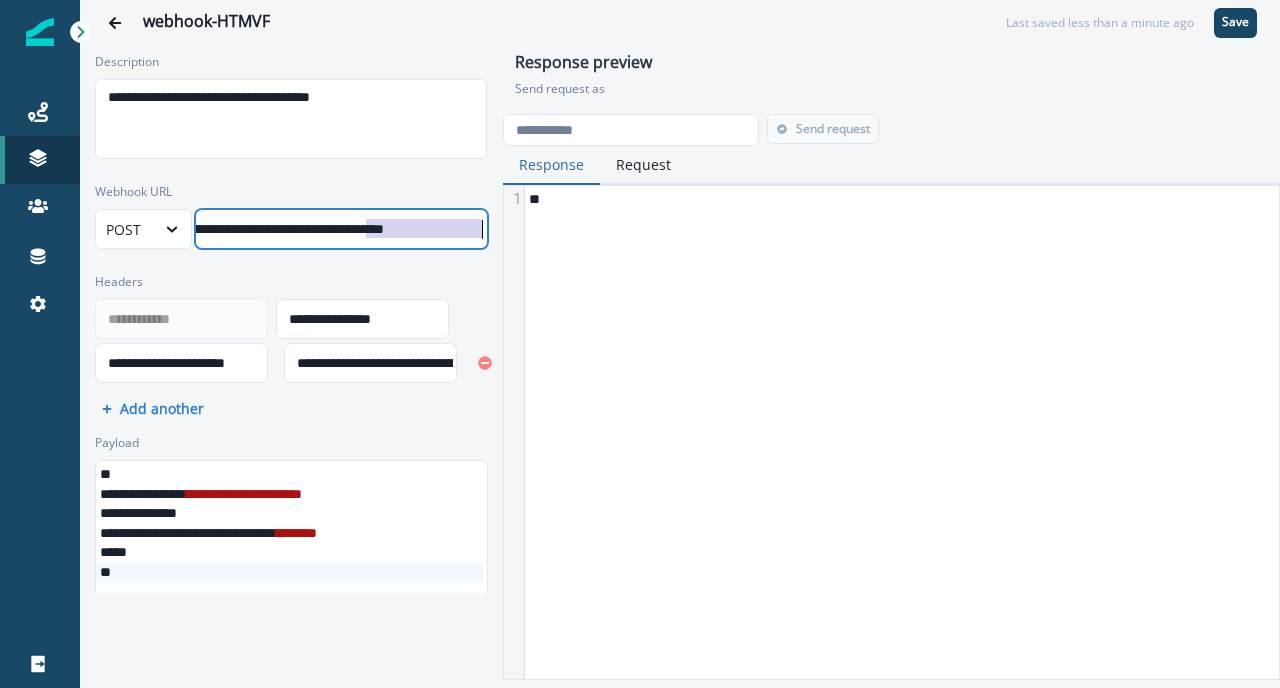 click on "**********" at bounding box center (680, 319) 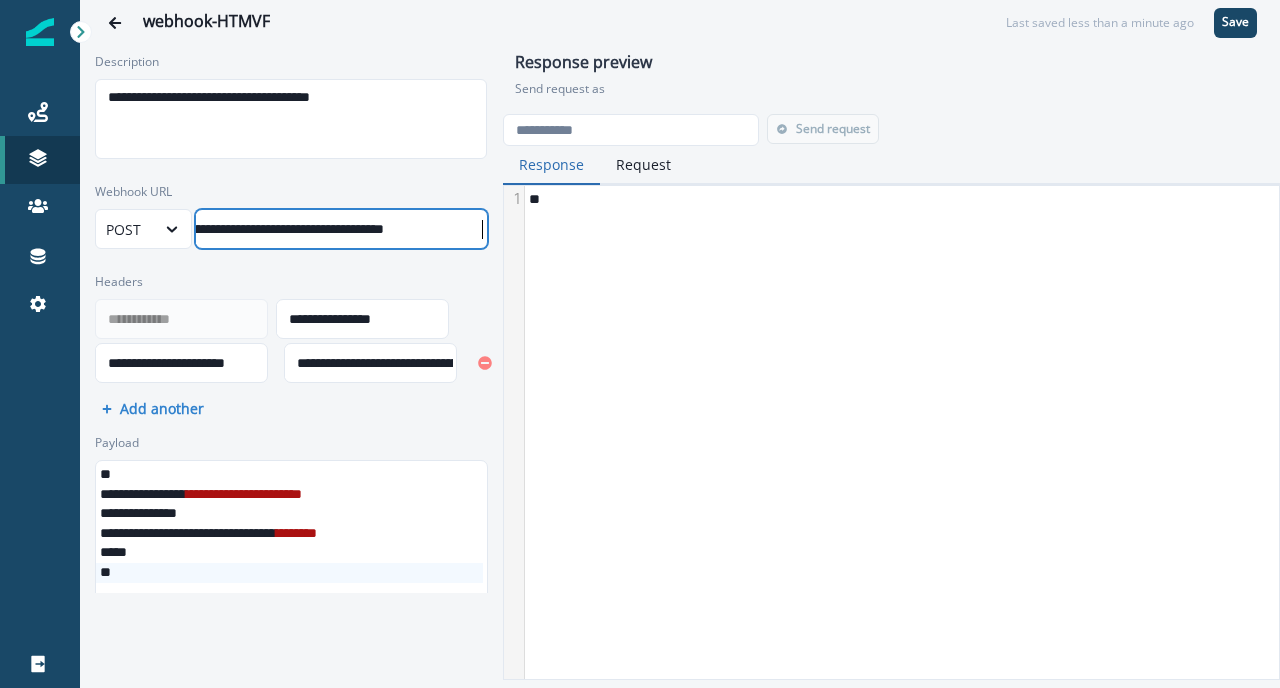 click on "**********" at bounding box center [284, 229] 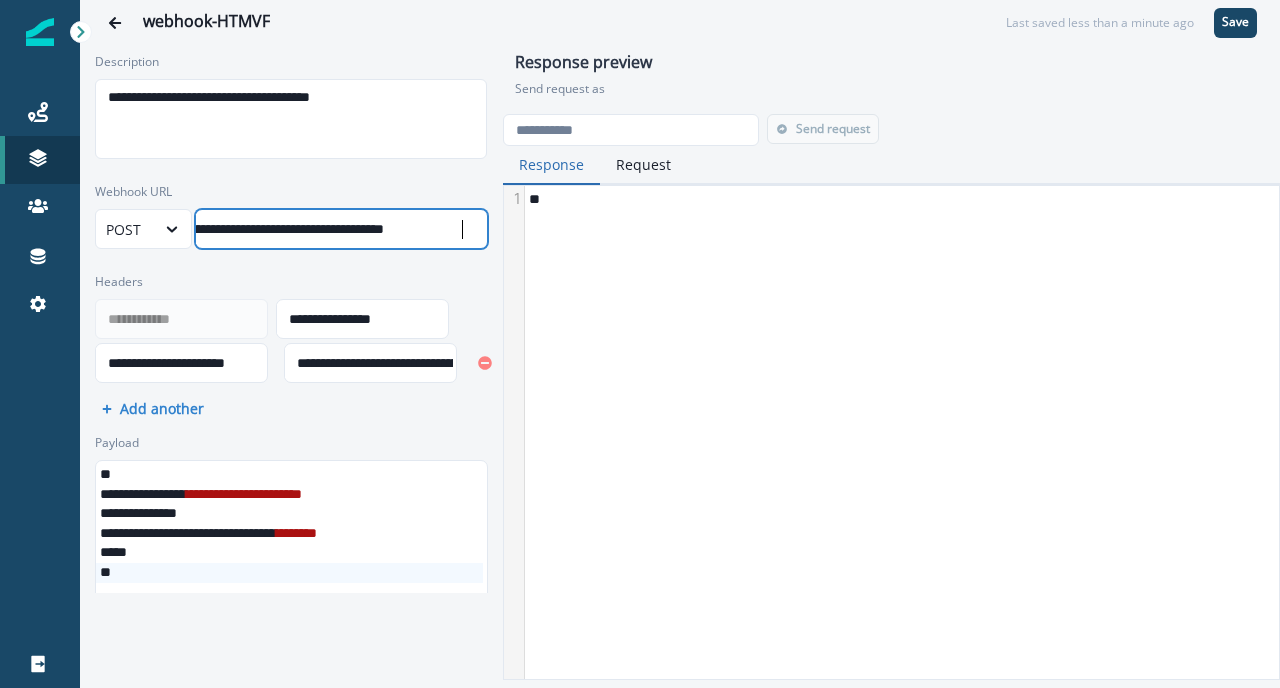 click on "Description" at bounding box center (285, 62) 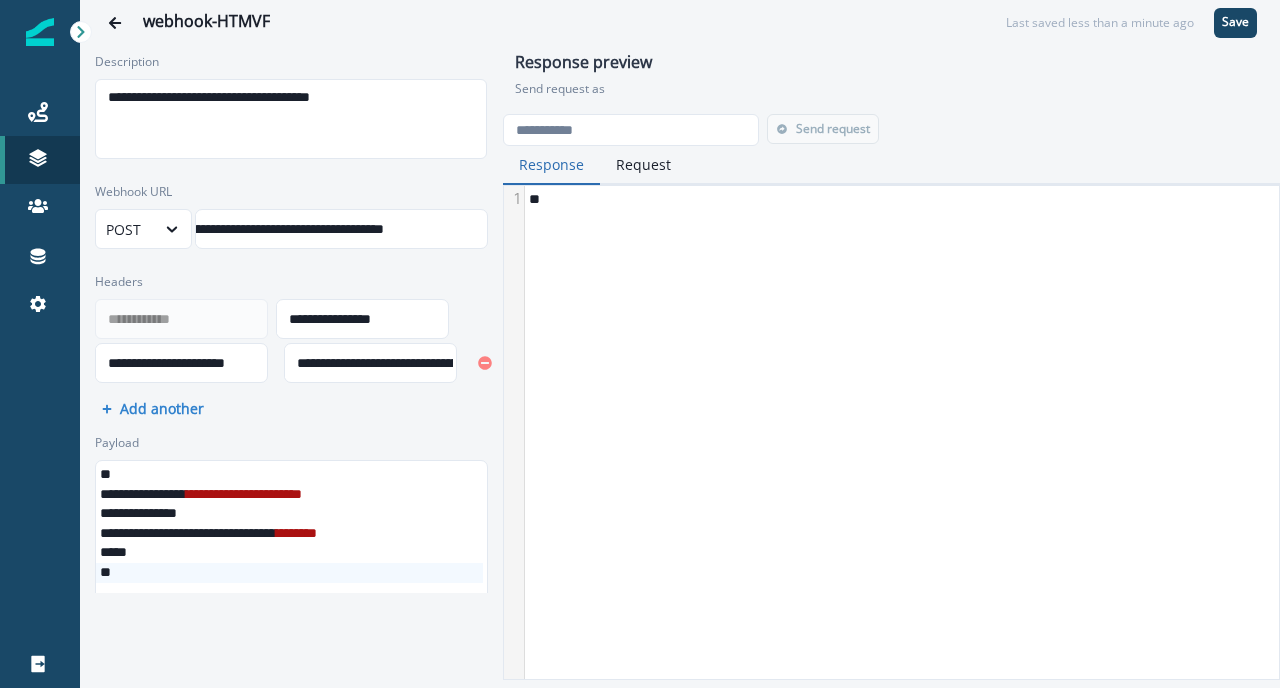 click on "**********" at bounding box center (291, 319) 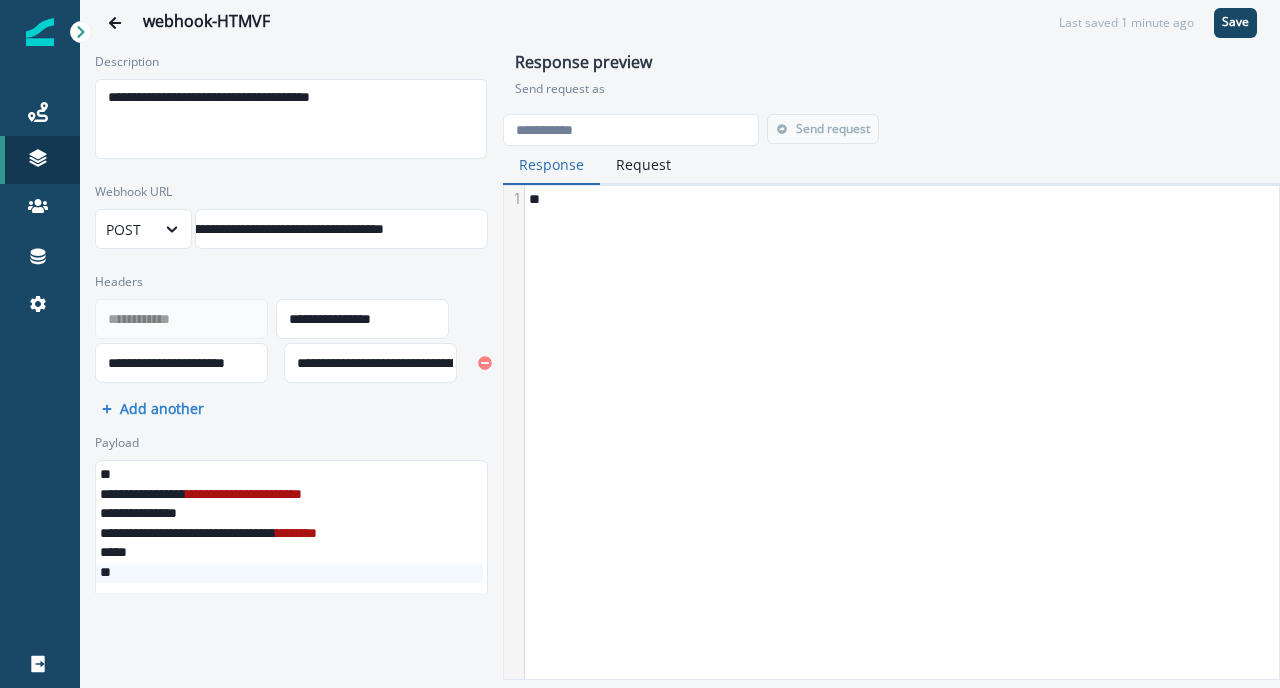 drag, startPoint x: 478, startPoint y: 229, endPoint x: 479, endPoint y: 243, distance: 14.035668 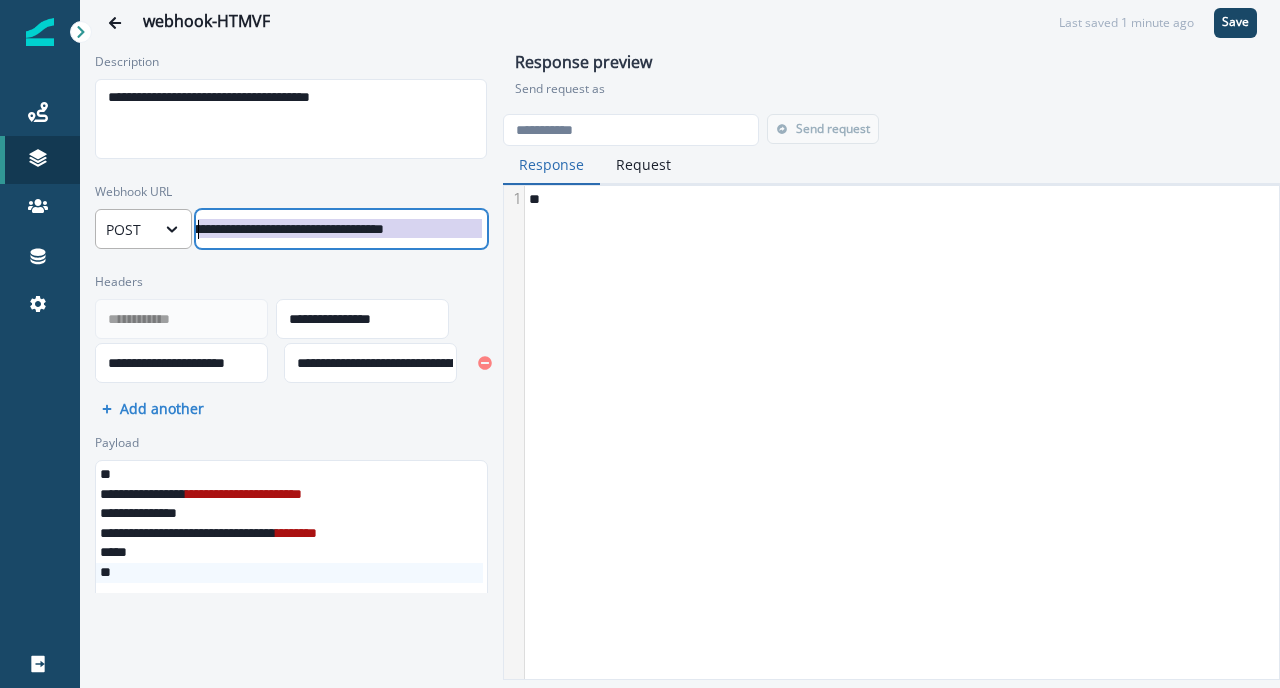 scroll, scrollTop: 0, scrollLeft: 79, axis: horizontal 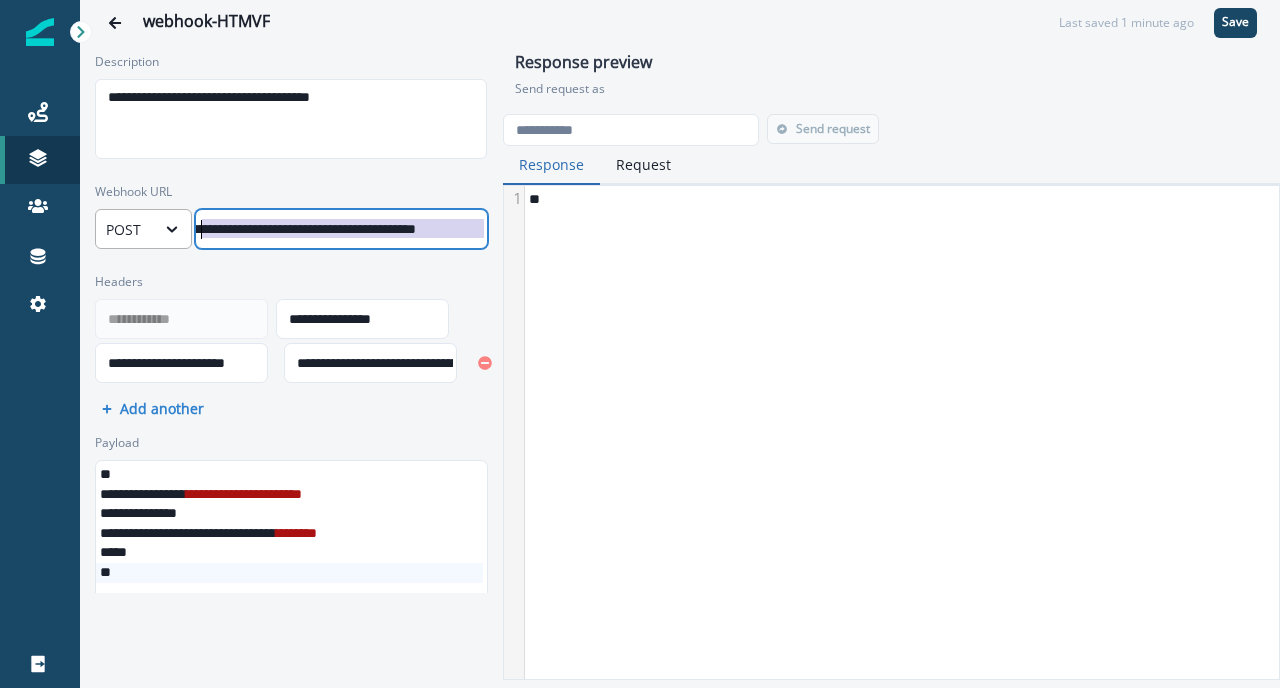 drag, startPoint x: 479, startPoint y: 230, endPoint x: 190, endPoint y: 236, distance: 289.0623 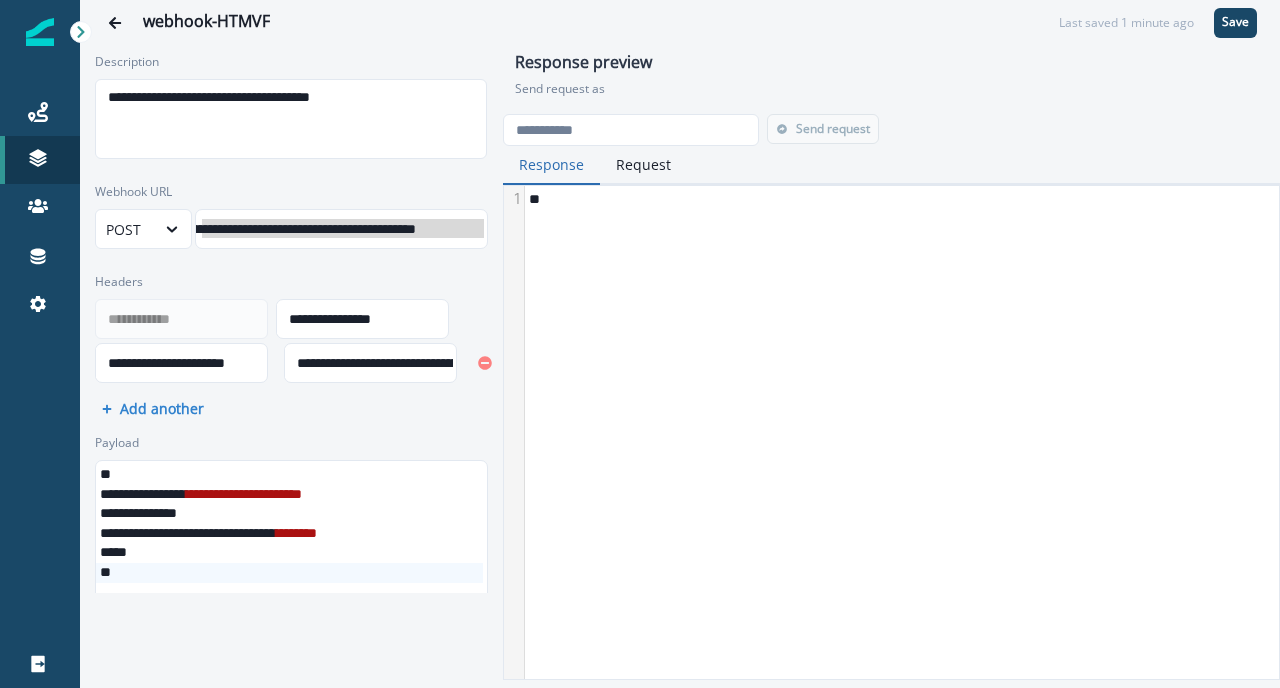 click on "Webhook URL" at bounding box center (285, 192) 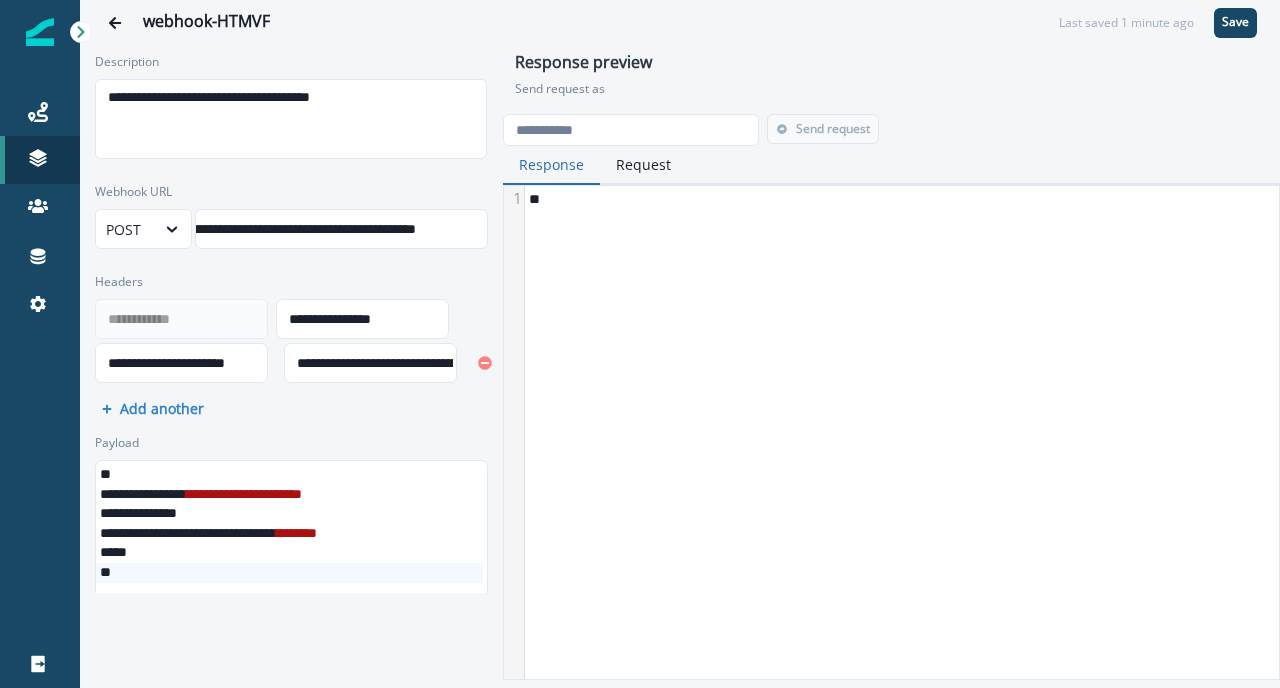 click on "Headers" at bounding box center [285, 282] 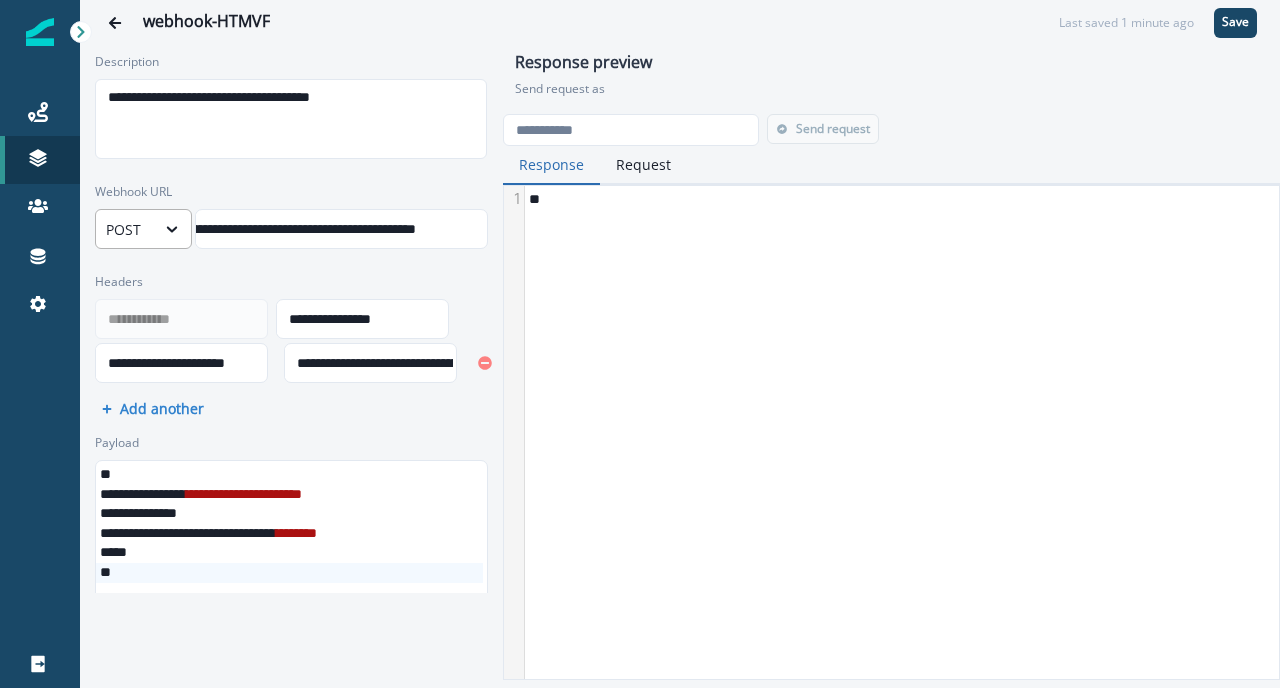 click on "POST" at bounding box center [125, 229] 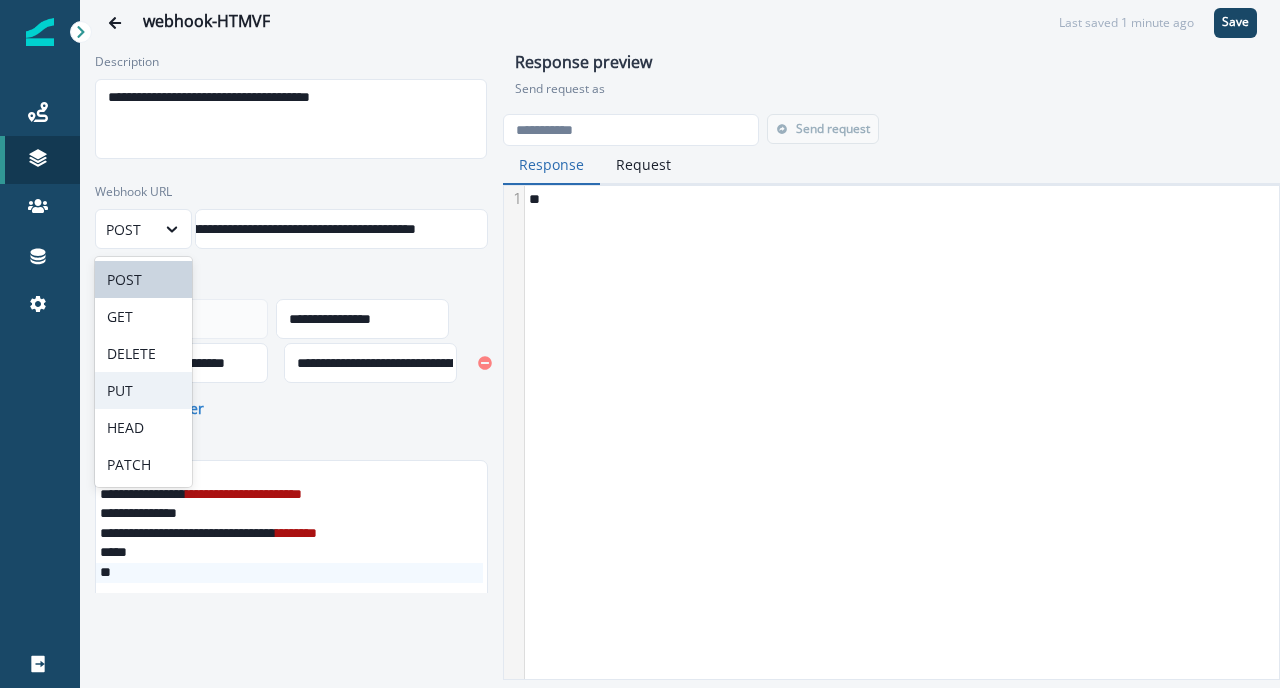 click on "PUT" at bounding box center [143, 390] 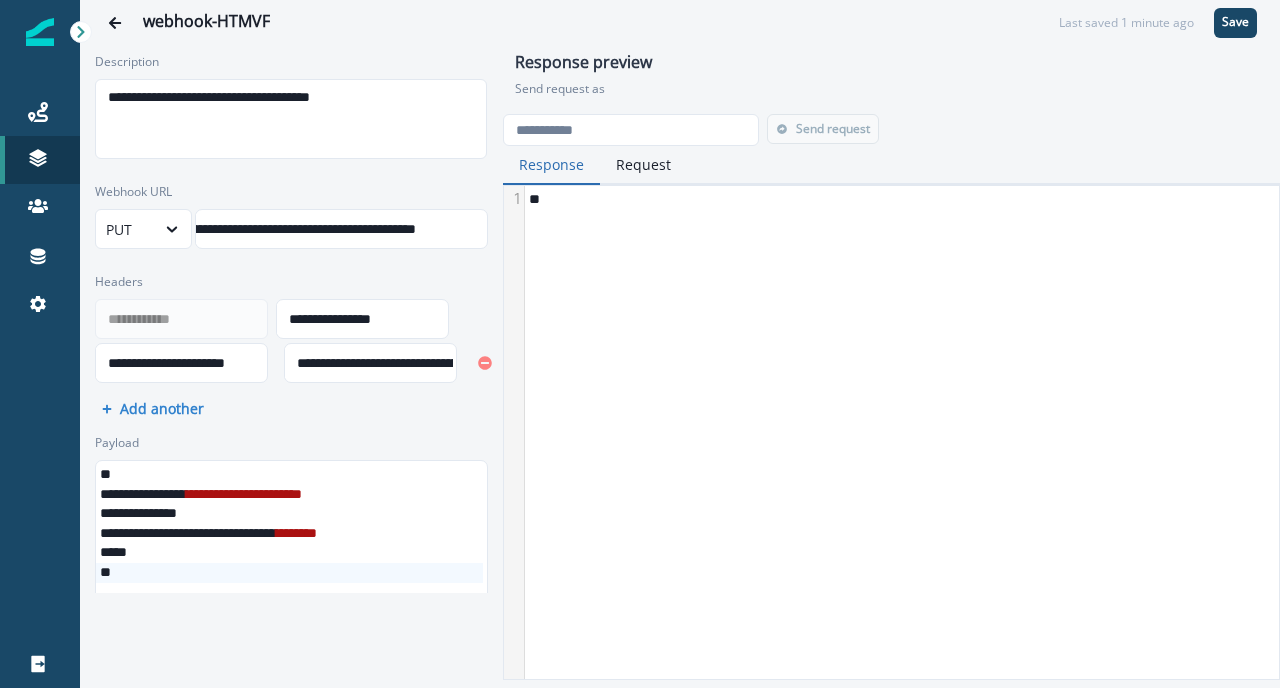 click on "Headers" at bounding box center (285, 282) 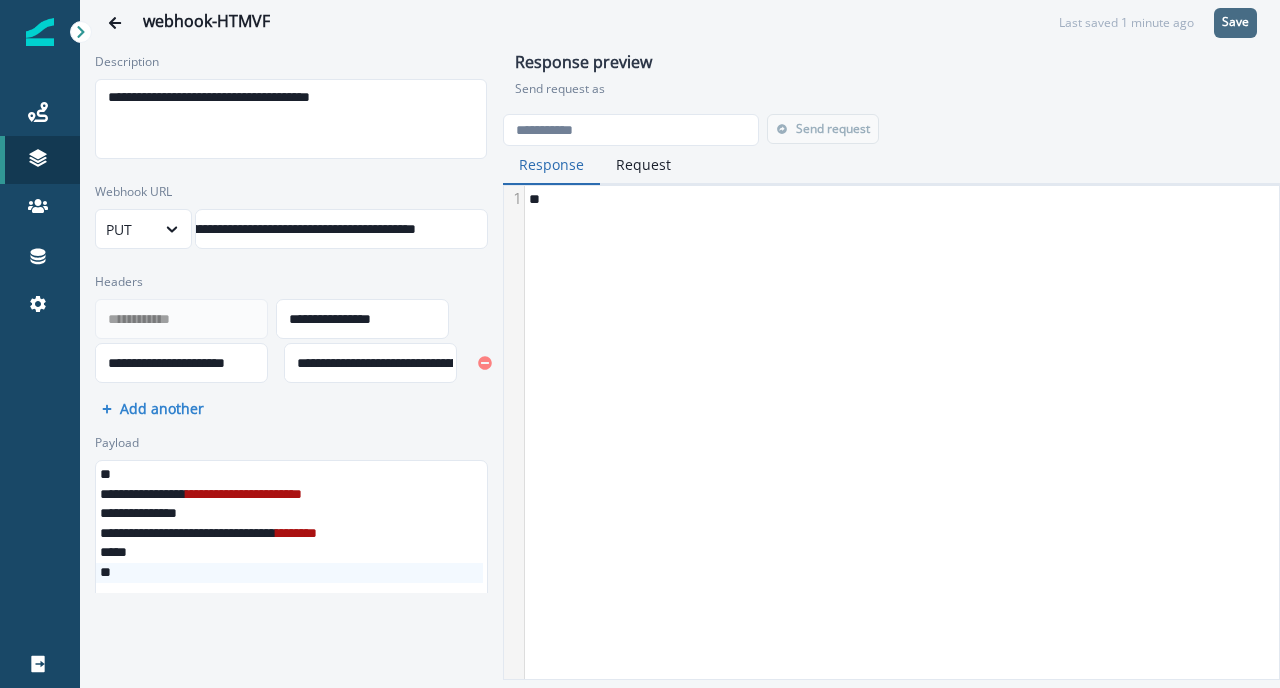 click on "Save" at bounding box center (1235, 22) 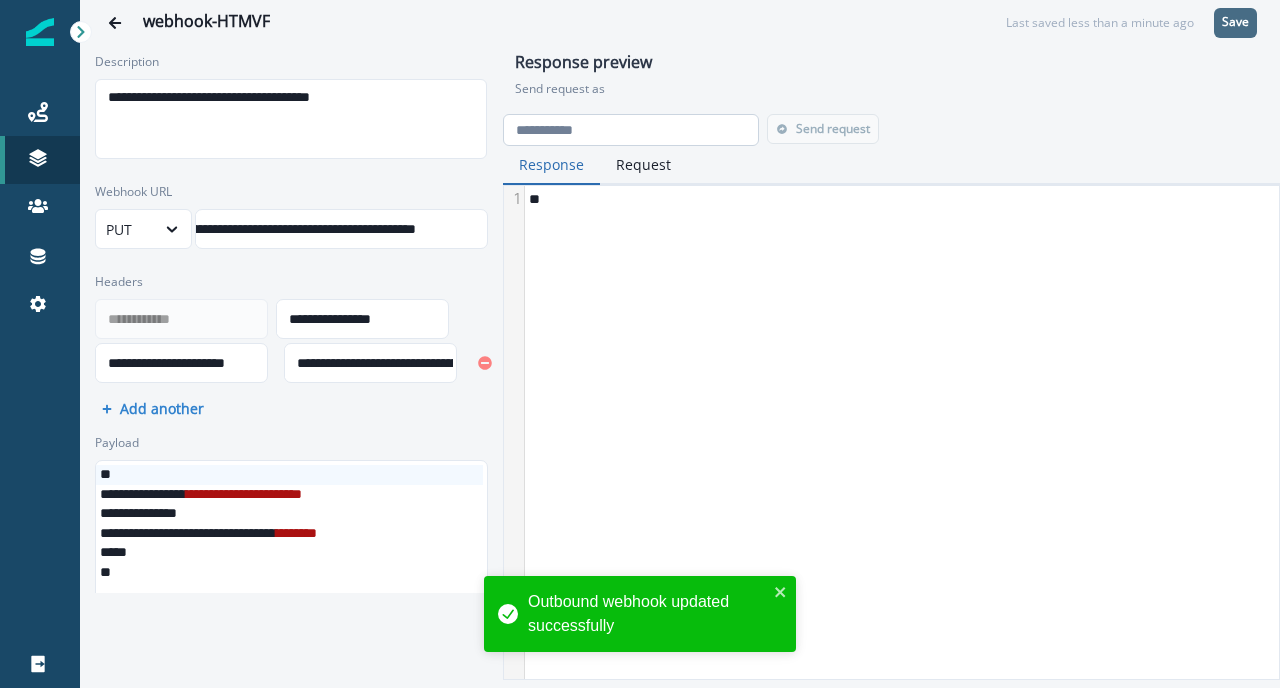 click at bounding box center (631, 130) 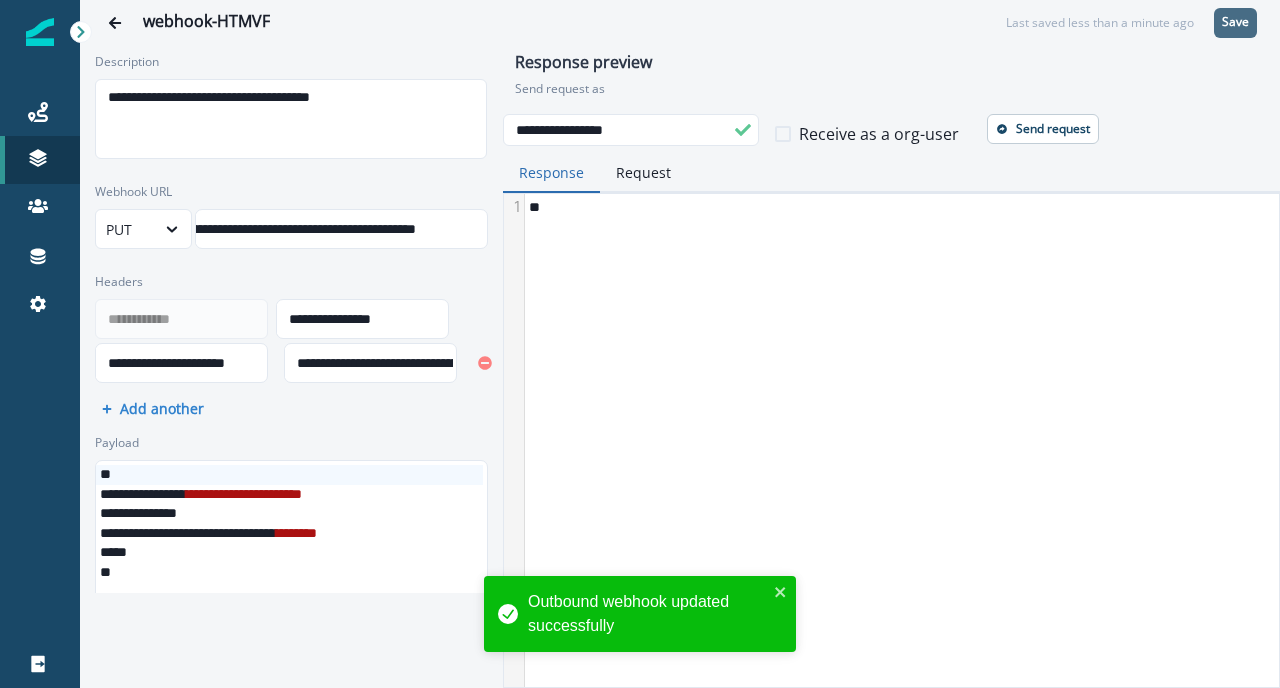 click at bounding box center [783, 134] 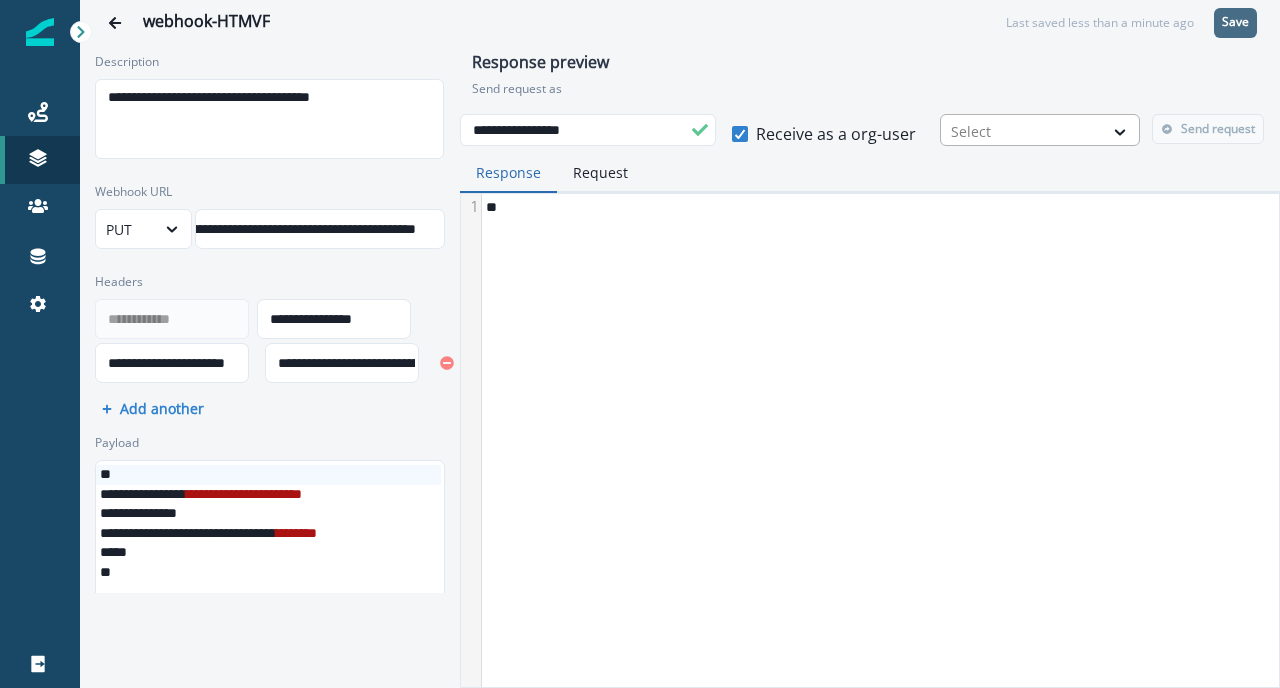 click at bounding box center [1022, 131] 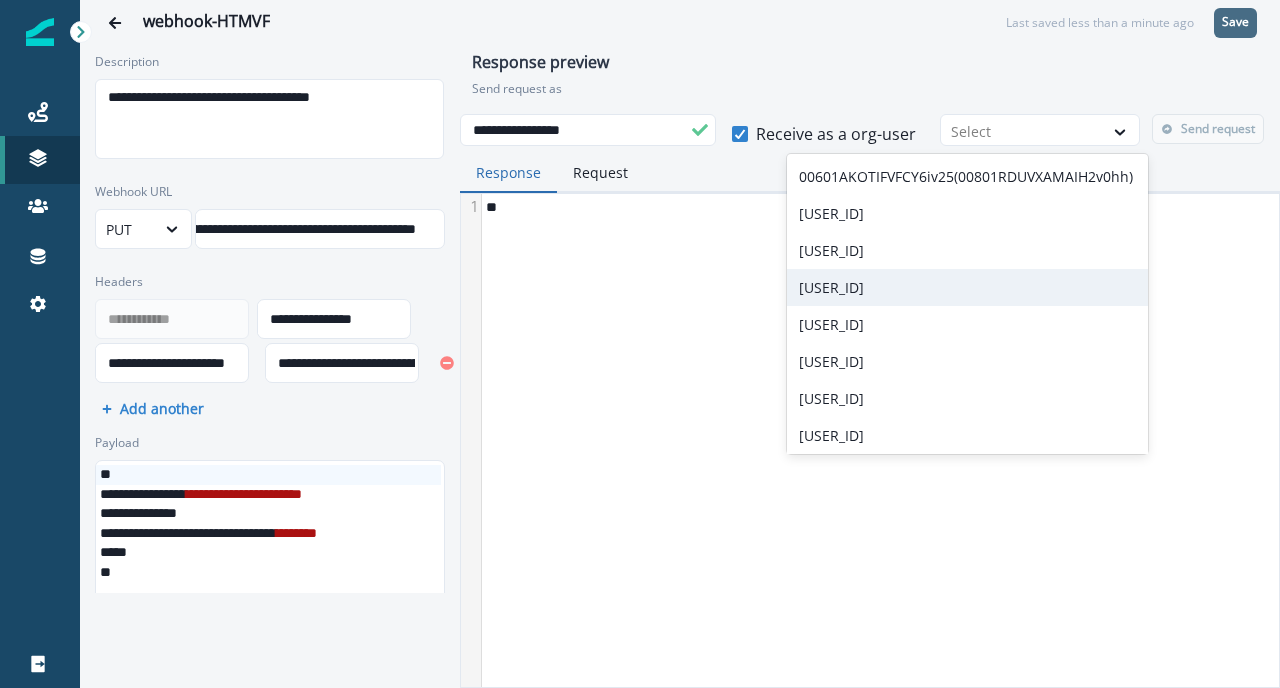 click on "[USER_ID]" at bounding box center [967, 287] 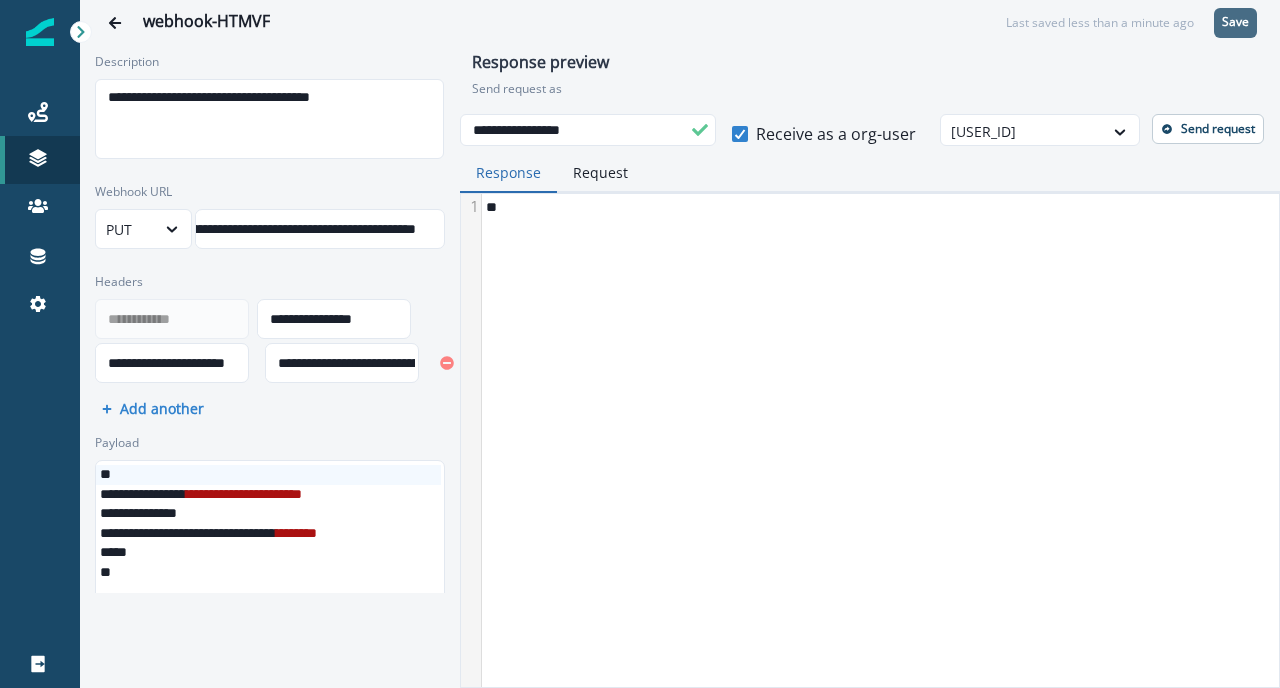 drag, startPoint x: 1204, startPoint y: 68, endPoint x: 1227, endPoint y: 22, distance: 51.42956 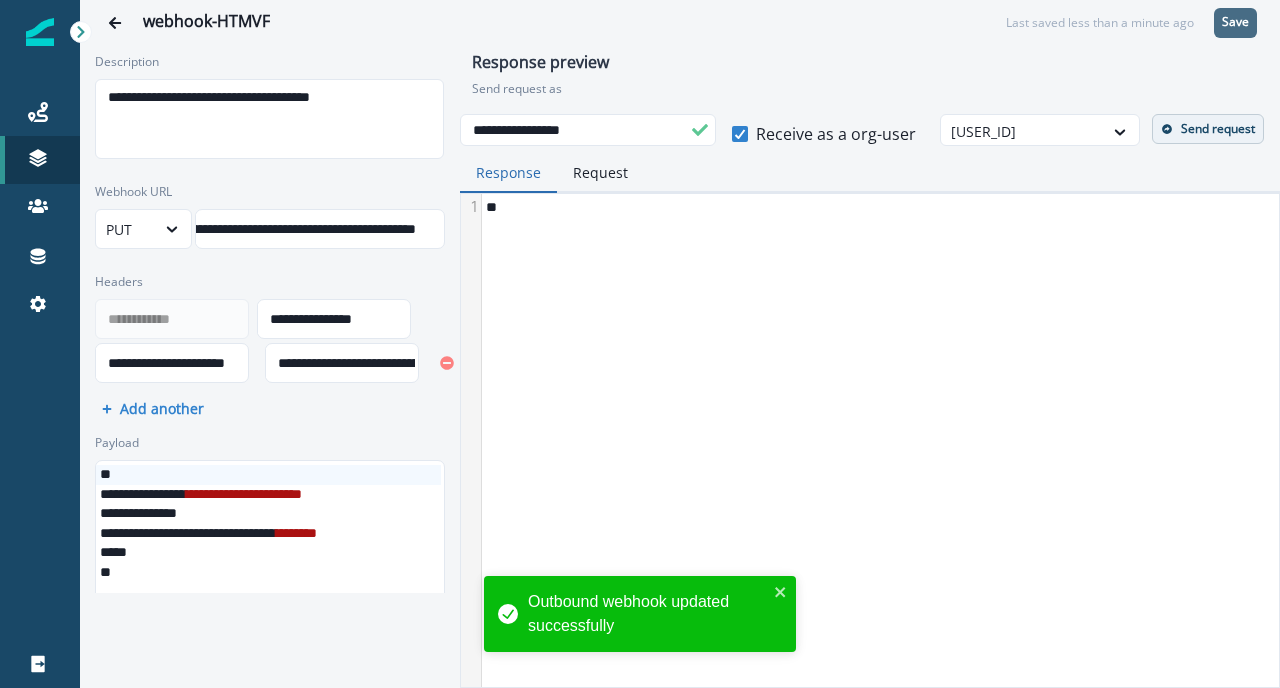 click on "Send request" at bounding box center (1218, 129) 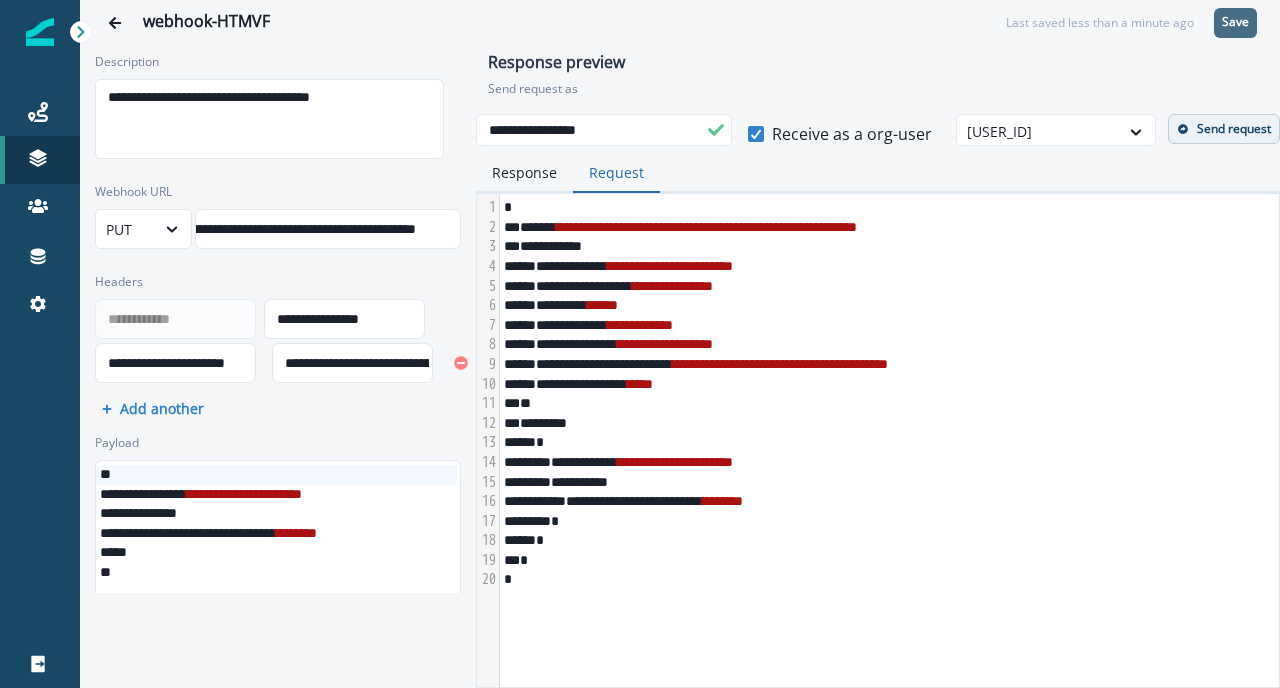 click on "Request" at bounding box center (616, 173) 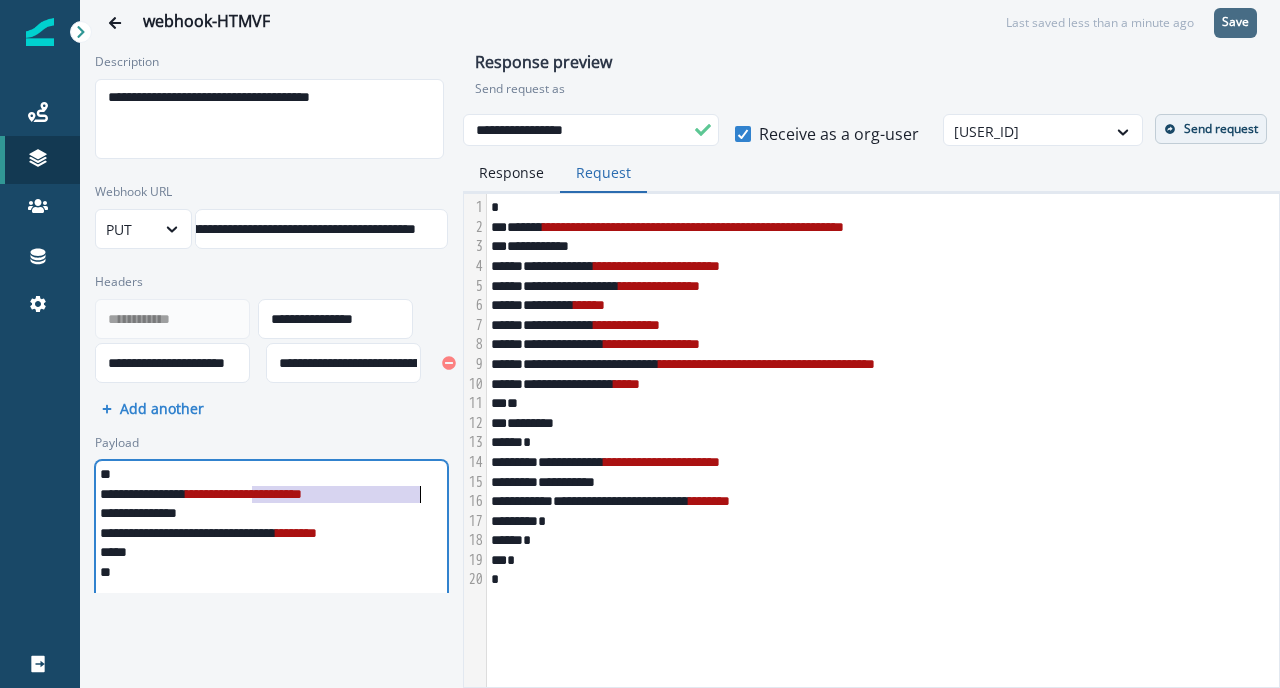 drag, startPoint x: 251, startPoint y: 495, endPoint x: 422, endPoint y: 488, distance: 171.14322 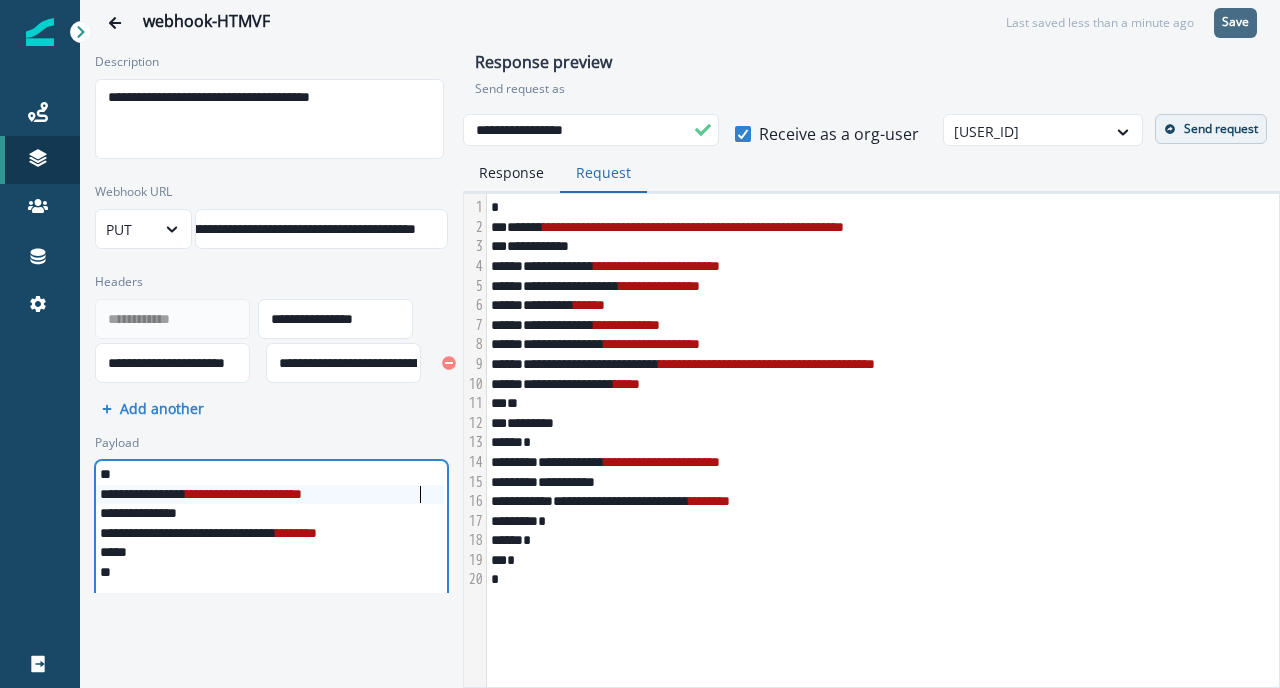 click on "********" at bounding box center (244, 494) 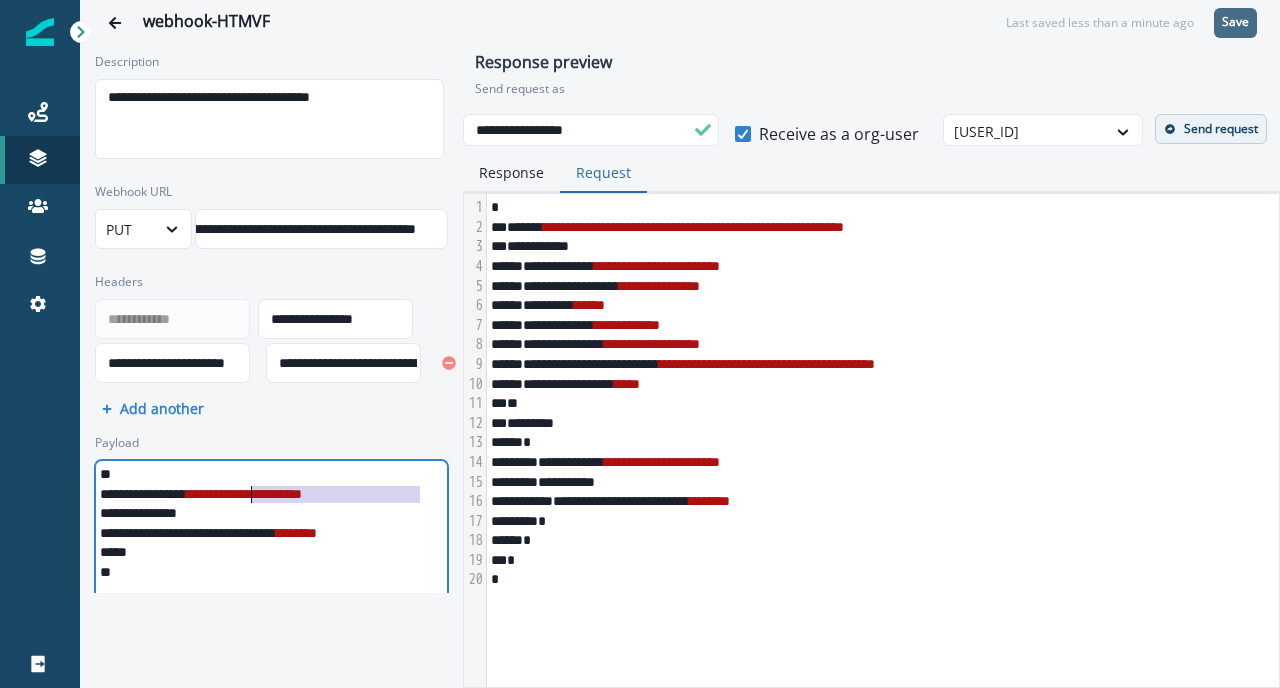 drag, startPoint x: 398, startPoint y: 496, endPoint x: 271, endPoint y: 496, distance: 127 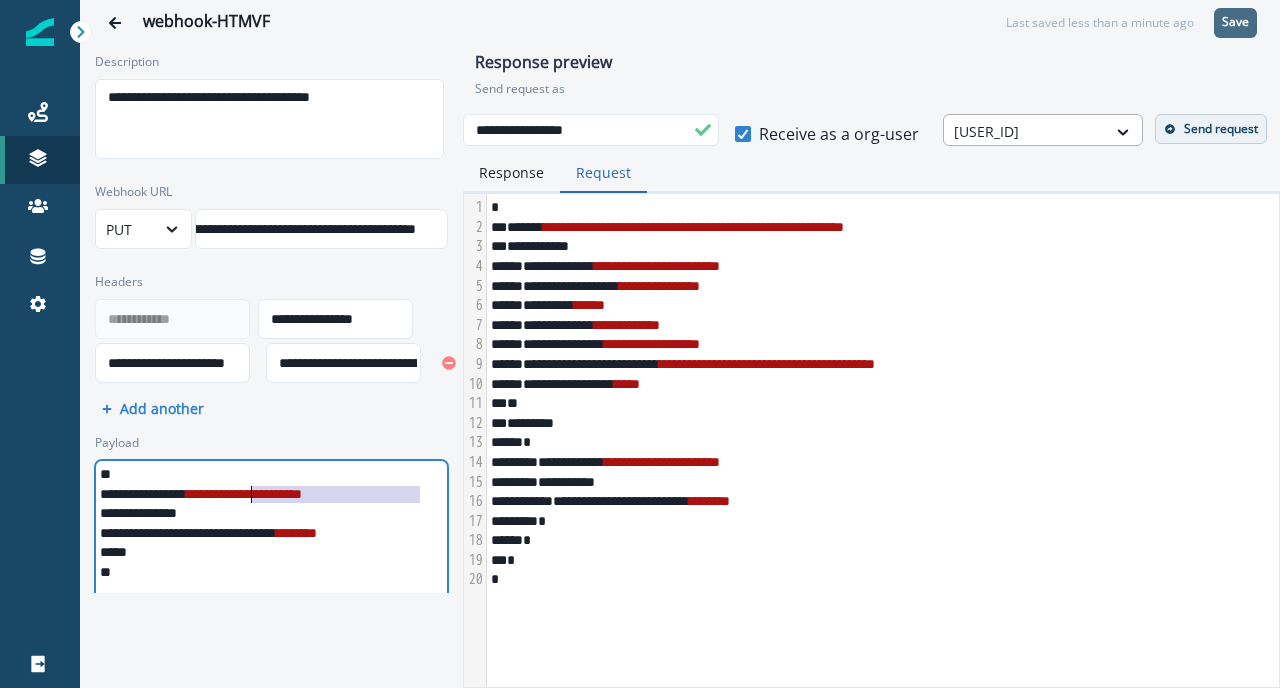 drag, startPoint x: 1055, startPoint y: 172, endPoint x: 1057, endPoint y: 137, distance: 35.057095 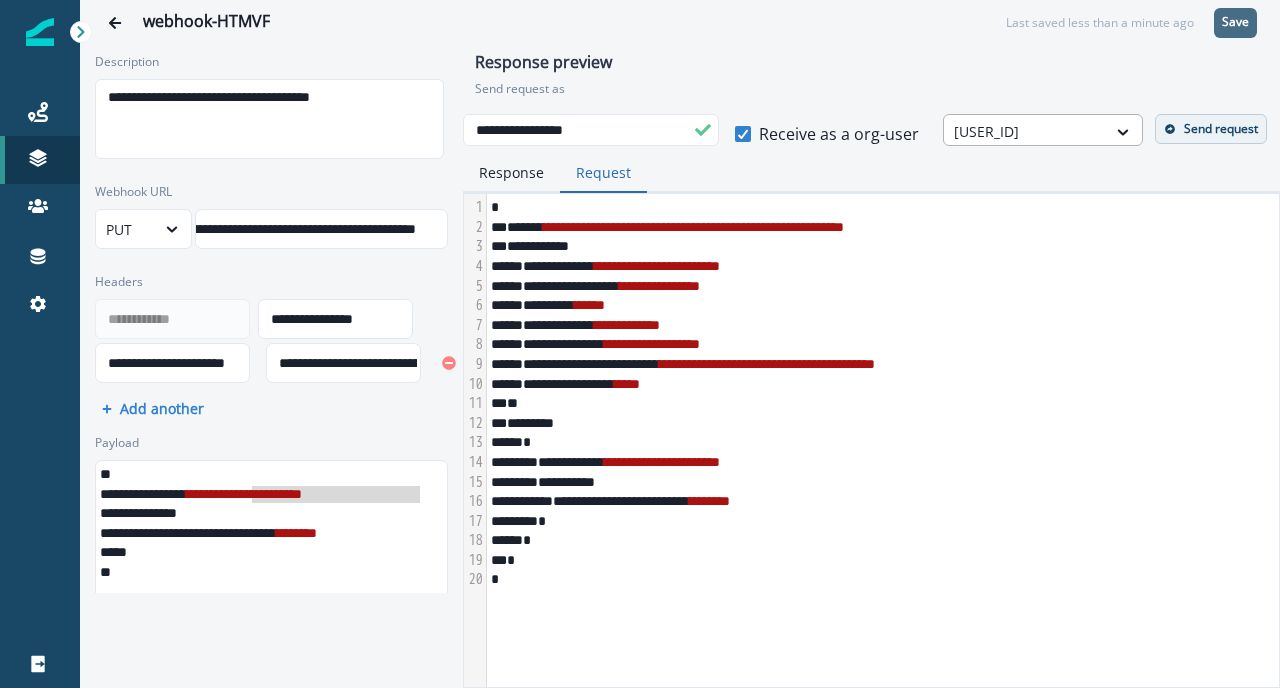 click at bounding box center [1025, 131] 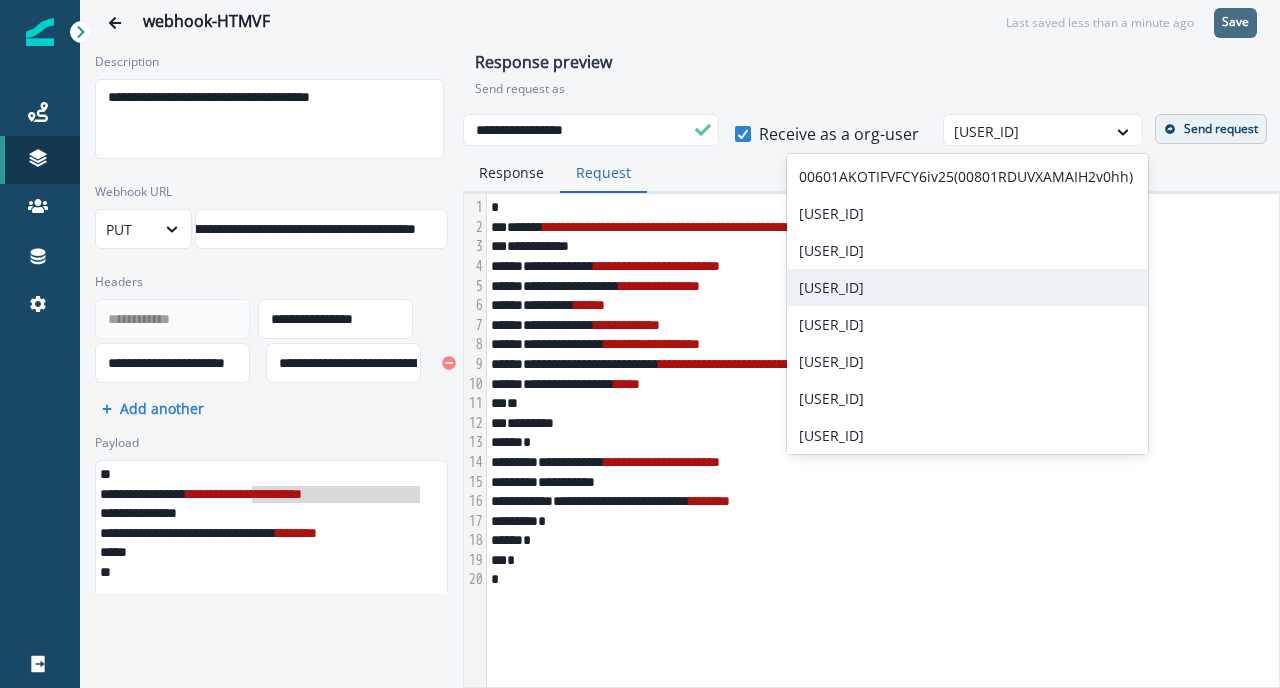 click on "[USER_ID]" at bounding box center [967, 287] 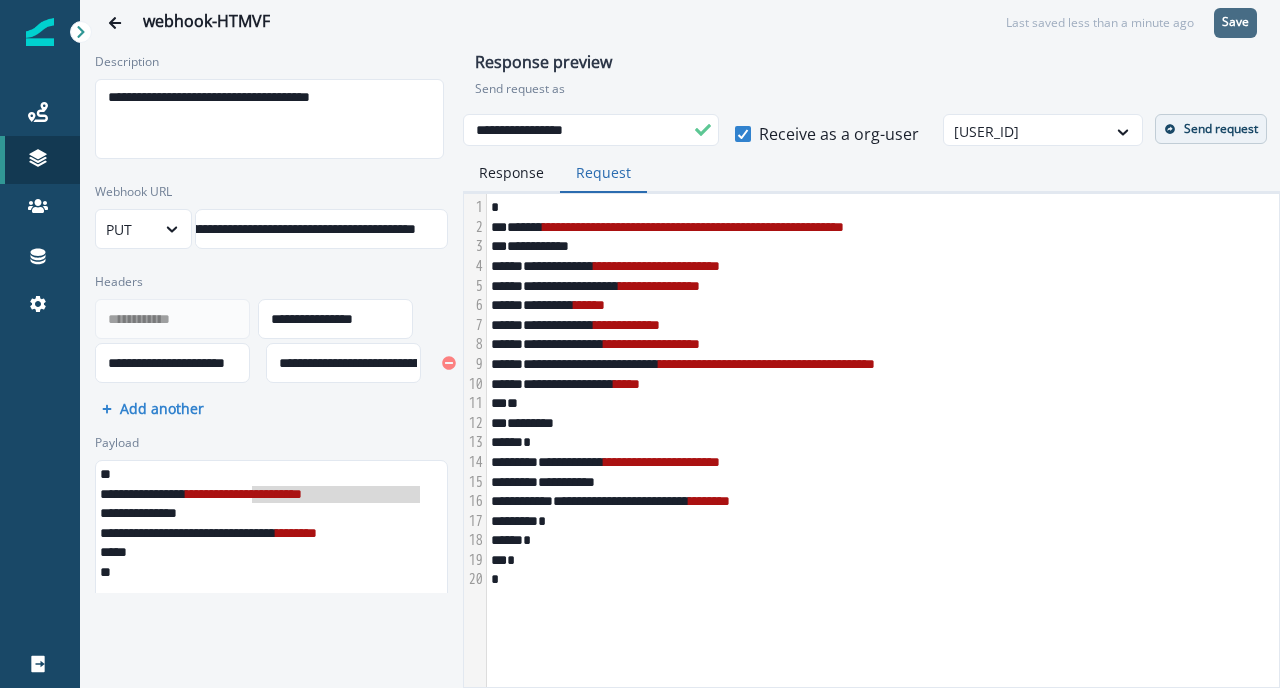click on "Save" at bounding box center [1235, 22] 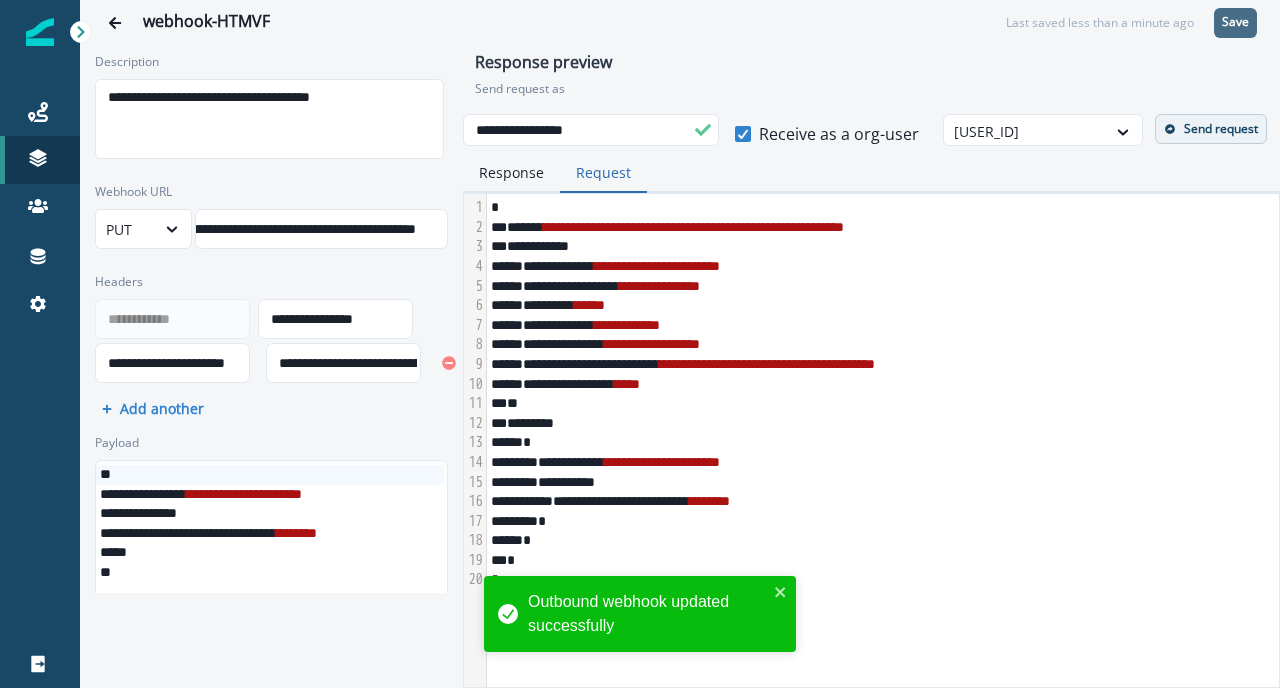 click on "Send request" at bounding box center (1221, 129) 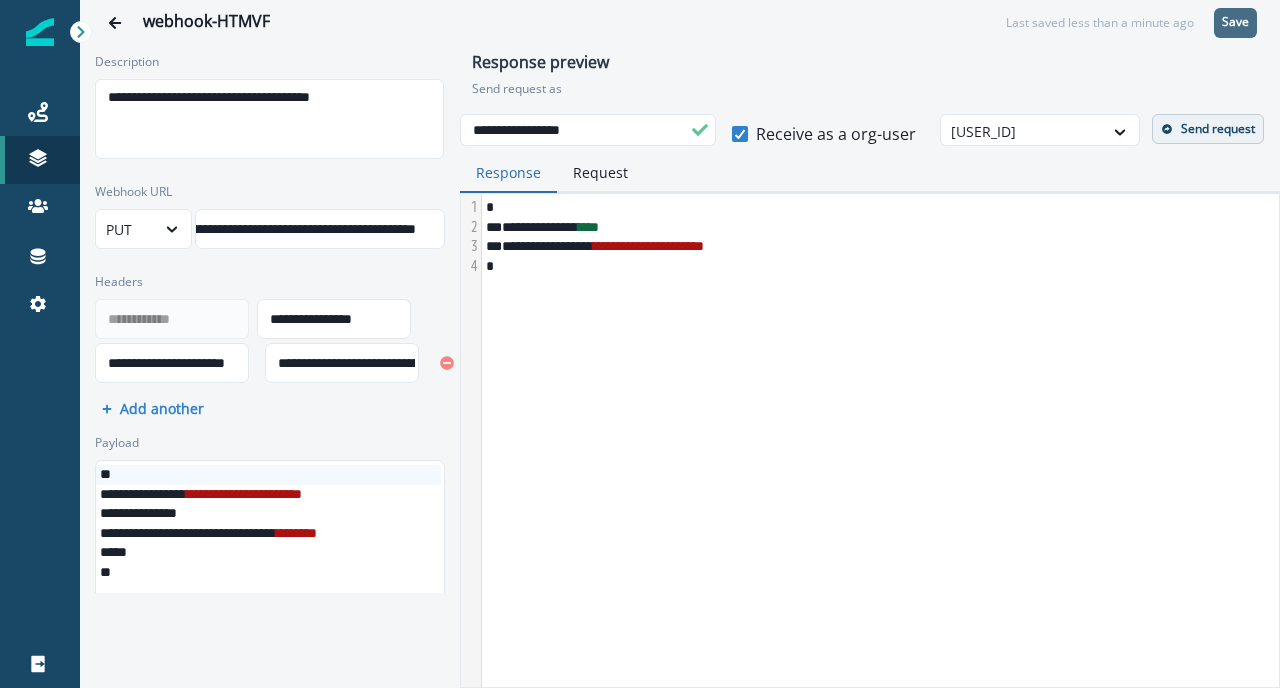 drag, startPoint x: 310, startPoint y: 359, endPoint x: 296, endPoint y: 361, distance: 14.142136 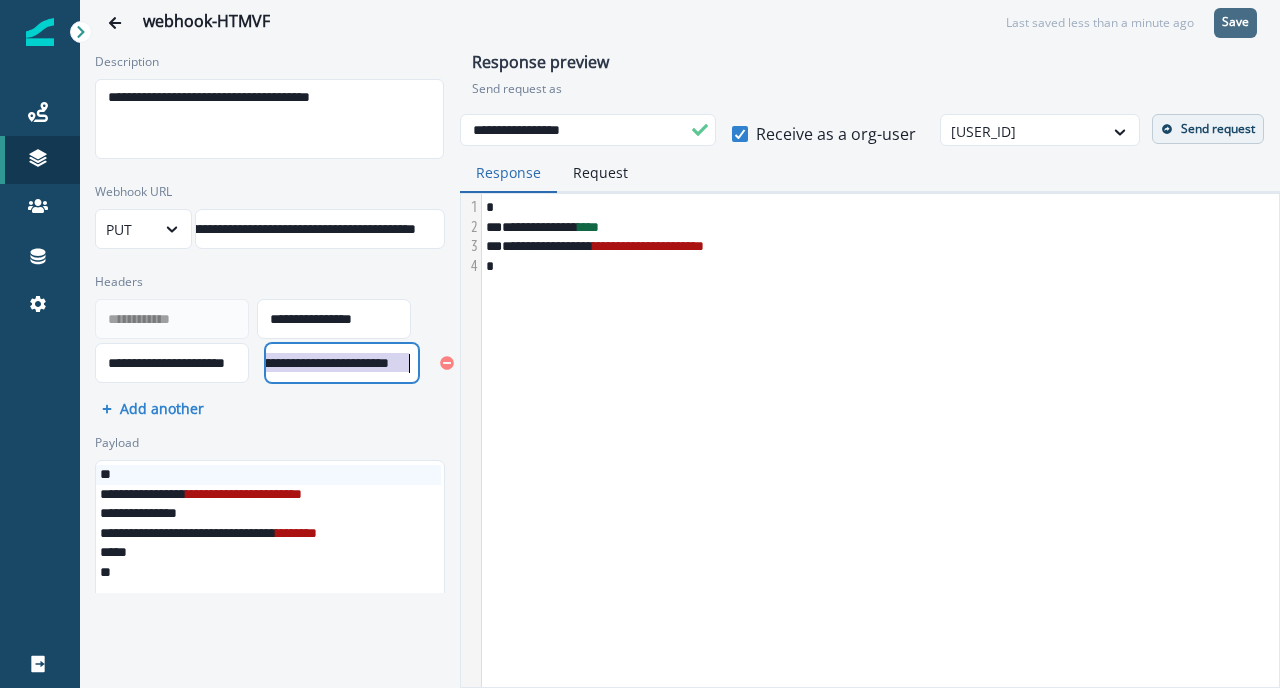scroll, scrollTop: 0, scrollLeft: 144, axis: horizontal 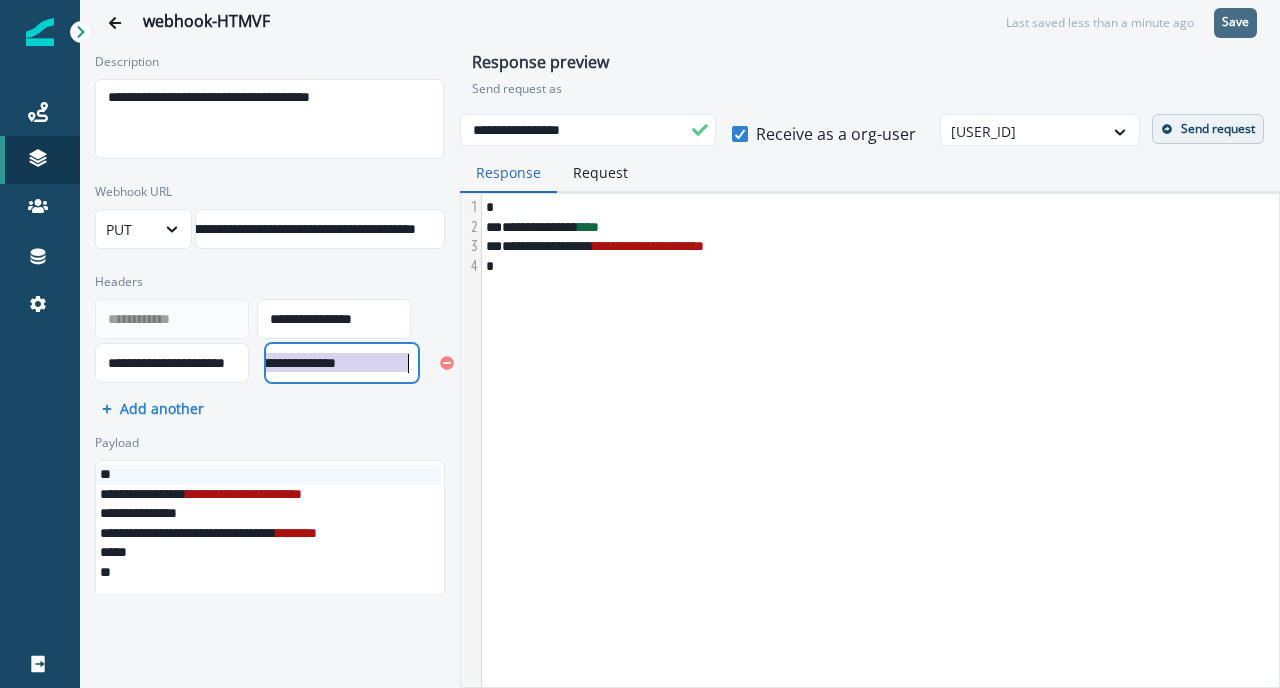 drag, startPoint x: 278, startPoint y: 364, endPoint x: 429, endPoint y: 370, distance: 151.11916 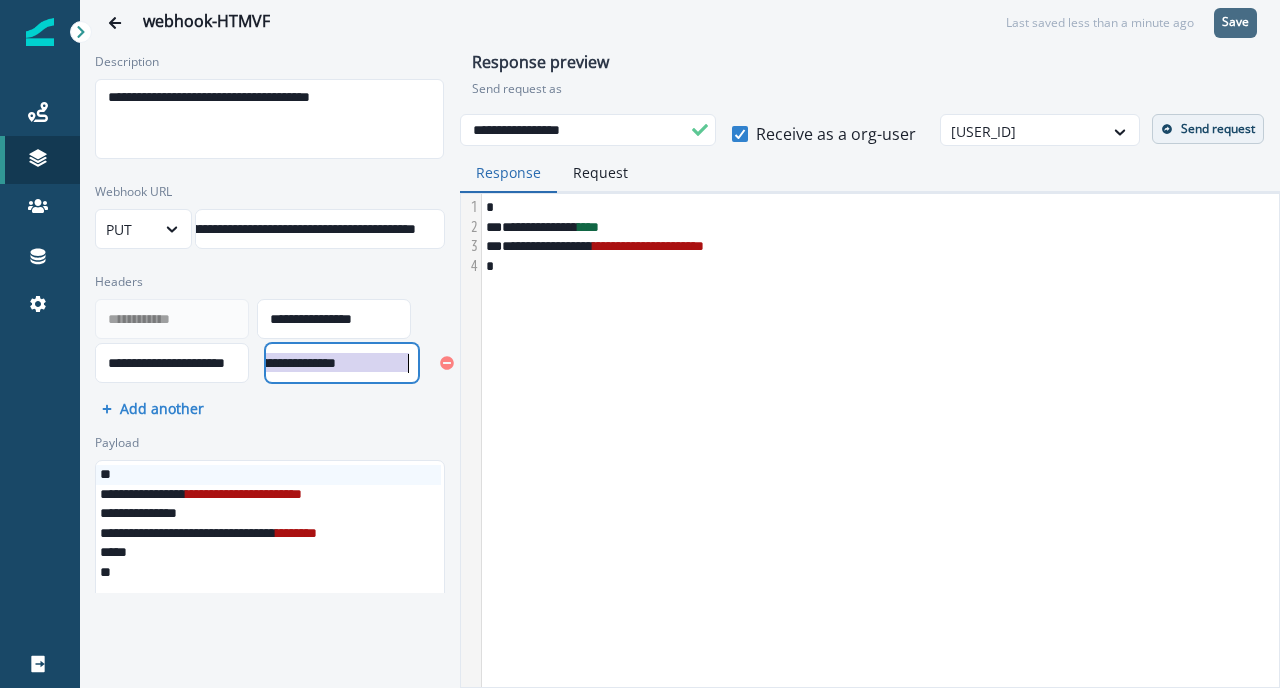 click on "**********" at bounding box center [270, 319] 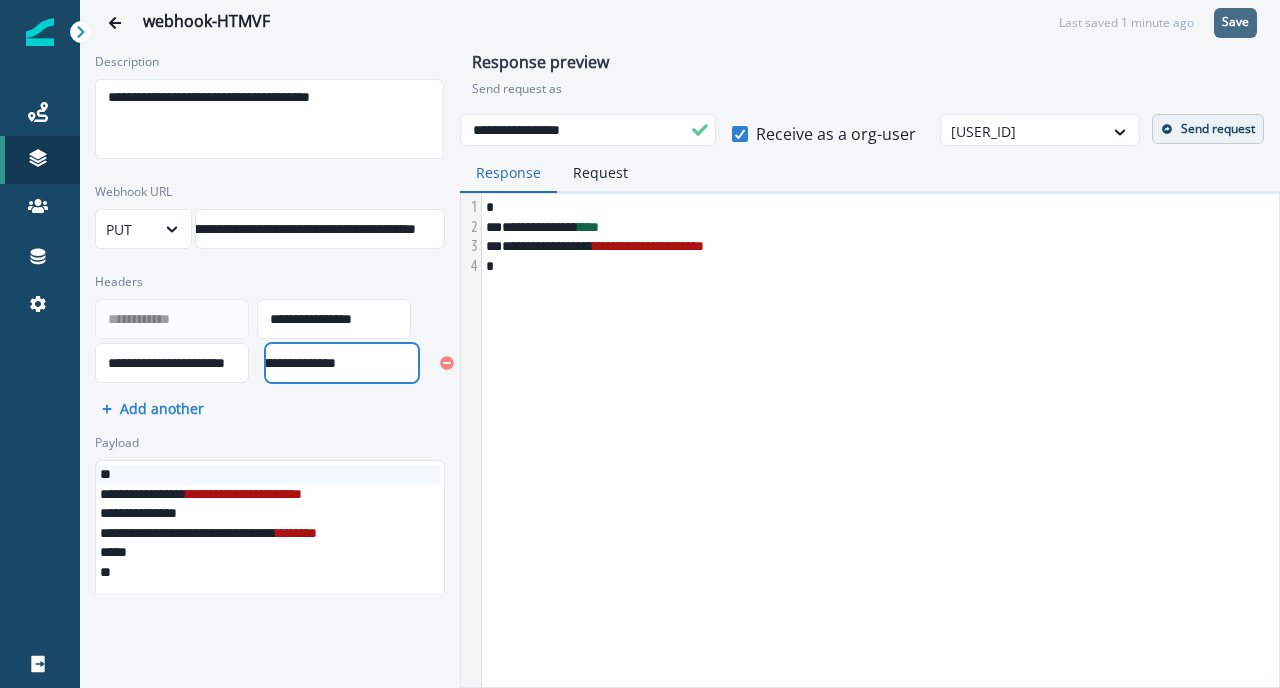 click on "**********" at bounding box center [879, 440] 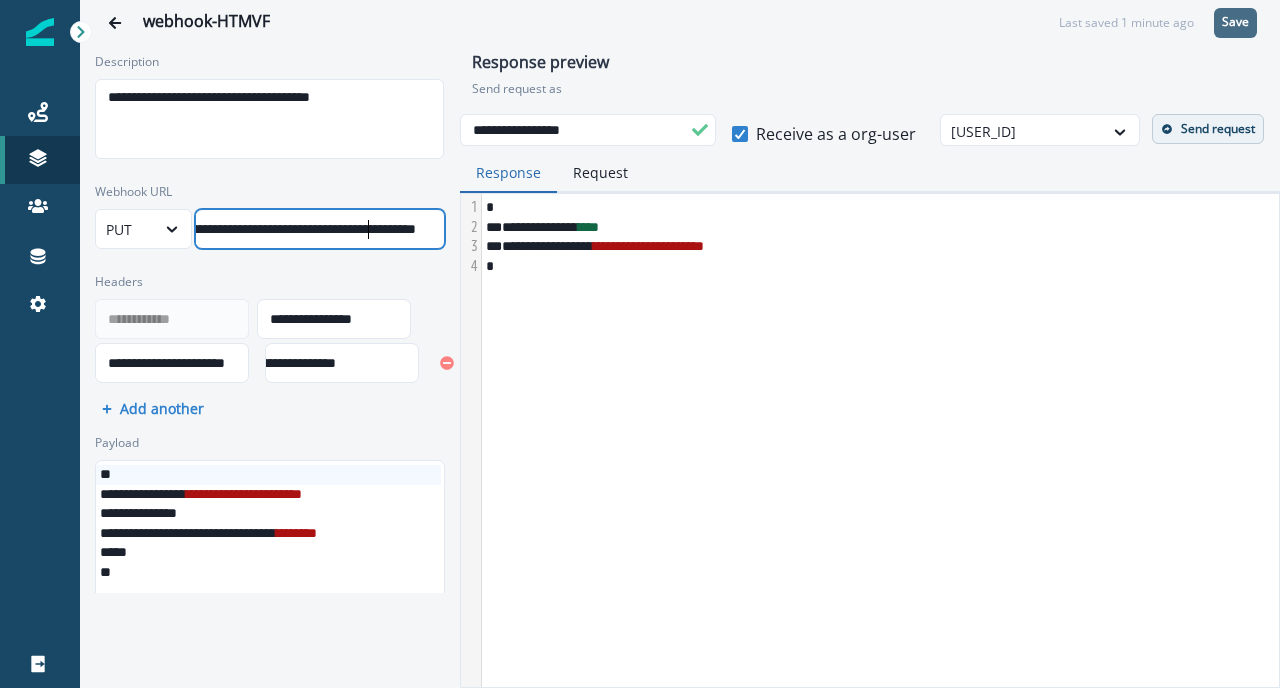 drag, startPoint x: 370, startPoint y: 236, endPoint x: 388, endPoint y: 233, distance: 18.248287 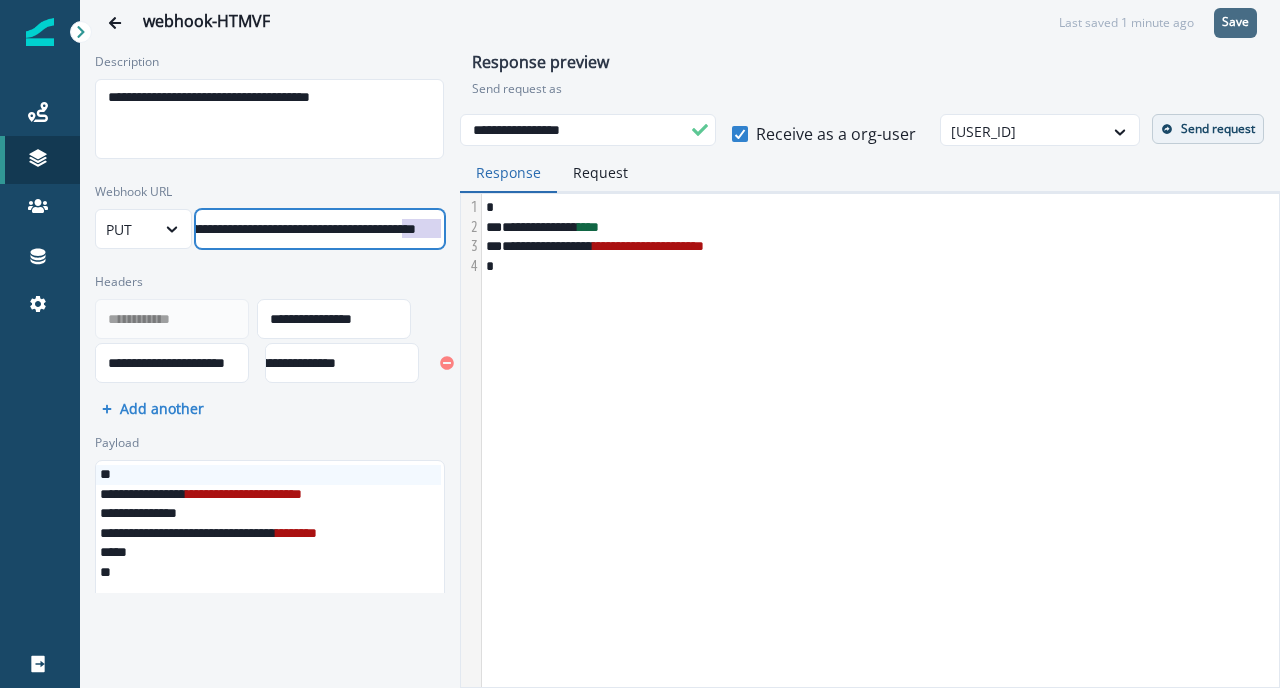 scroll, scrollTop: 0, scrollLeft: 155, axis: horizontal 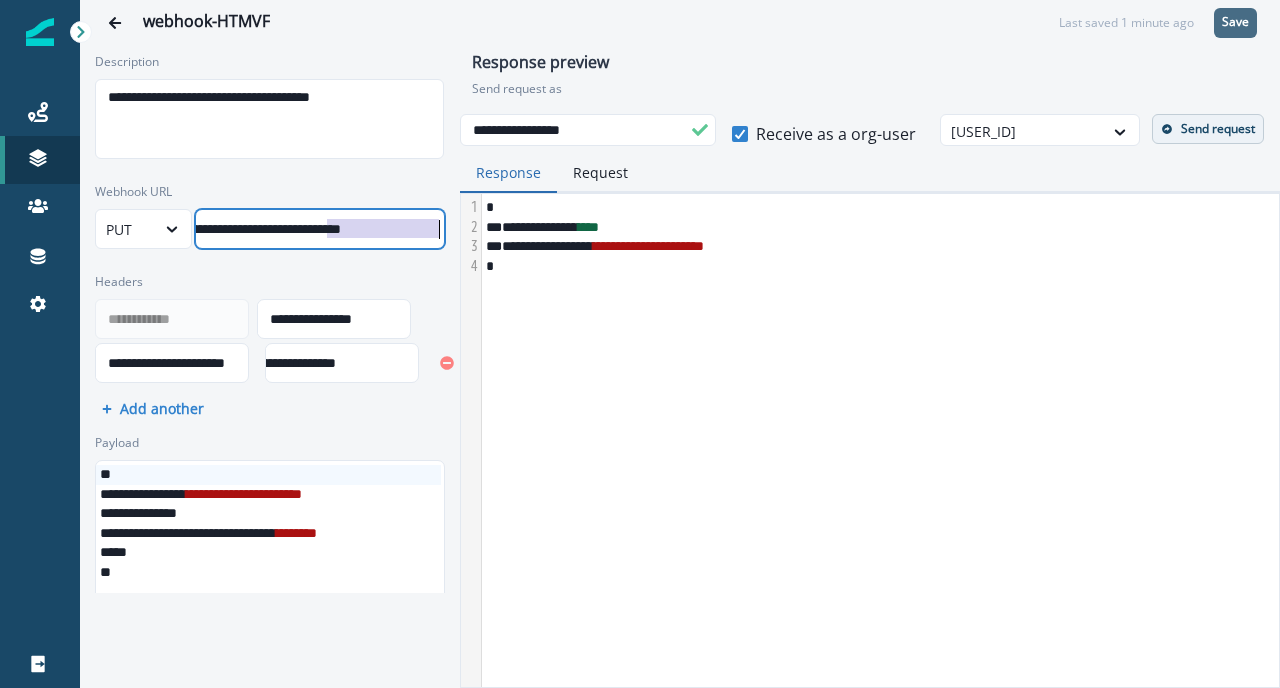 drag, startPoint x: 401, startPoint y: 230, endPoint x: 467, endPoint y: 233, distance: 66.068146 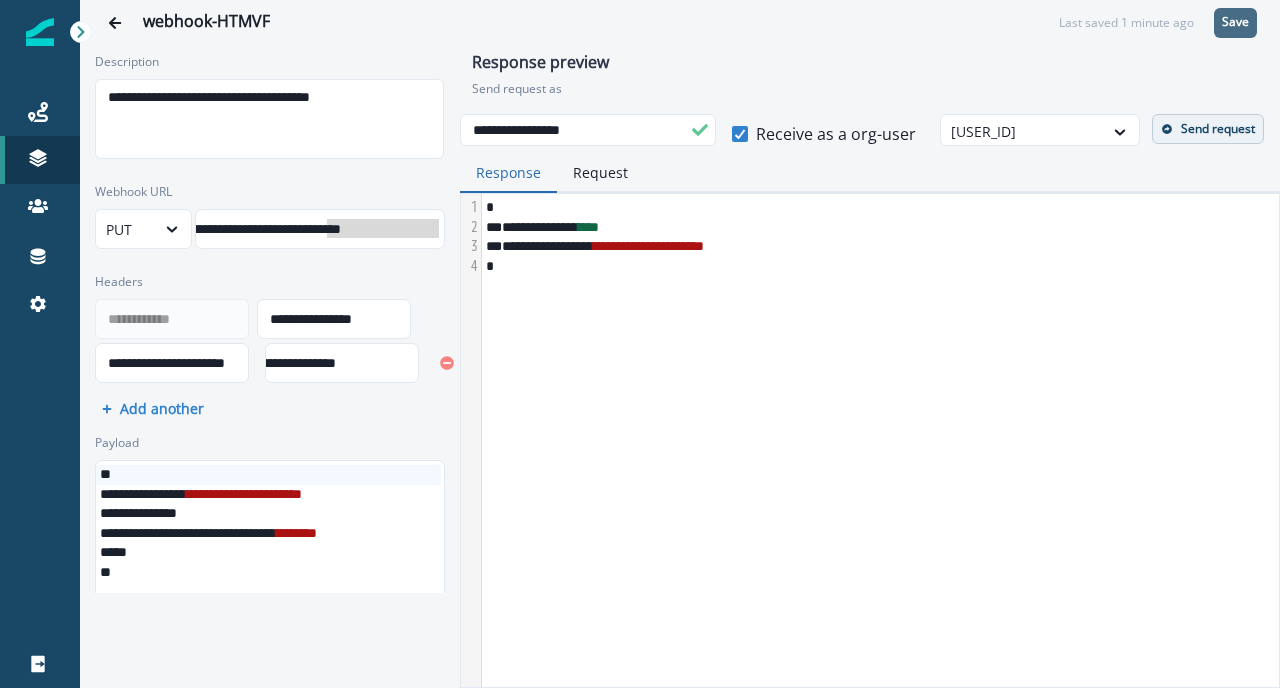 click on "**********" at bounding box center (241, 229) 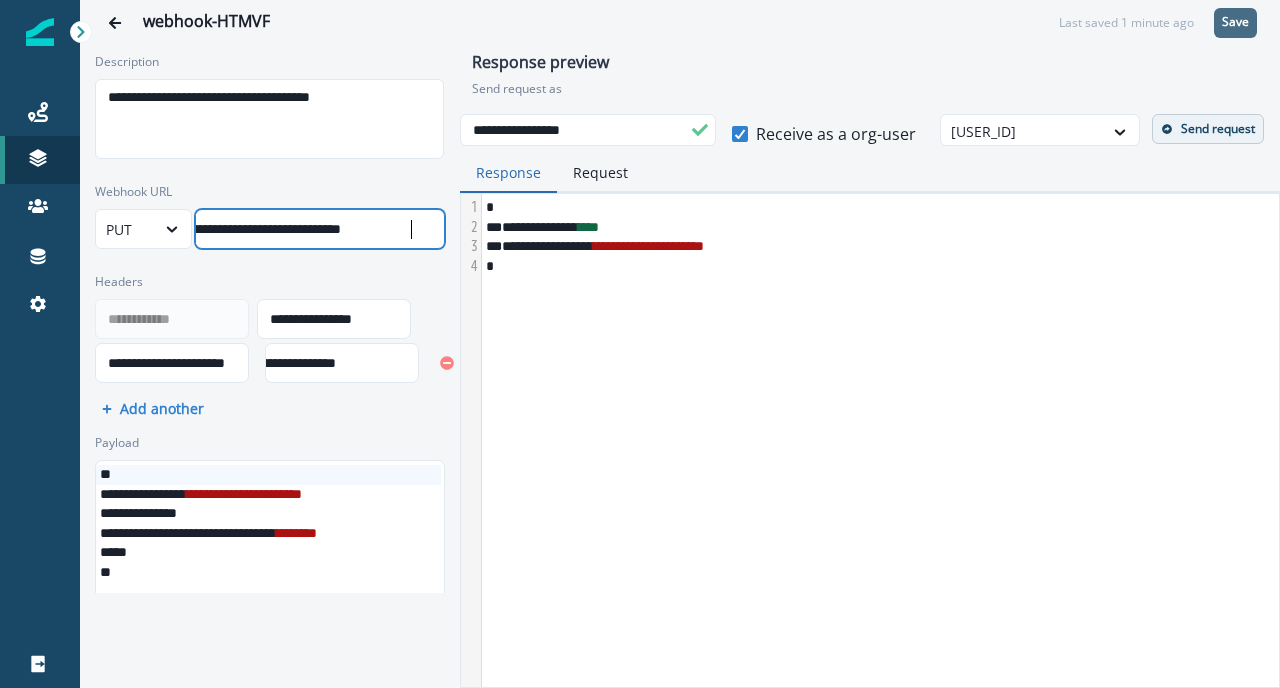 scroll, scrollTop: 0, scrollLeft: 155, axis: horizontal 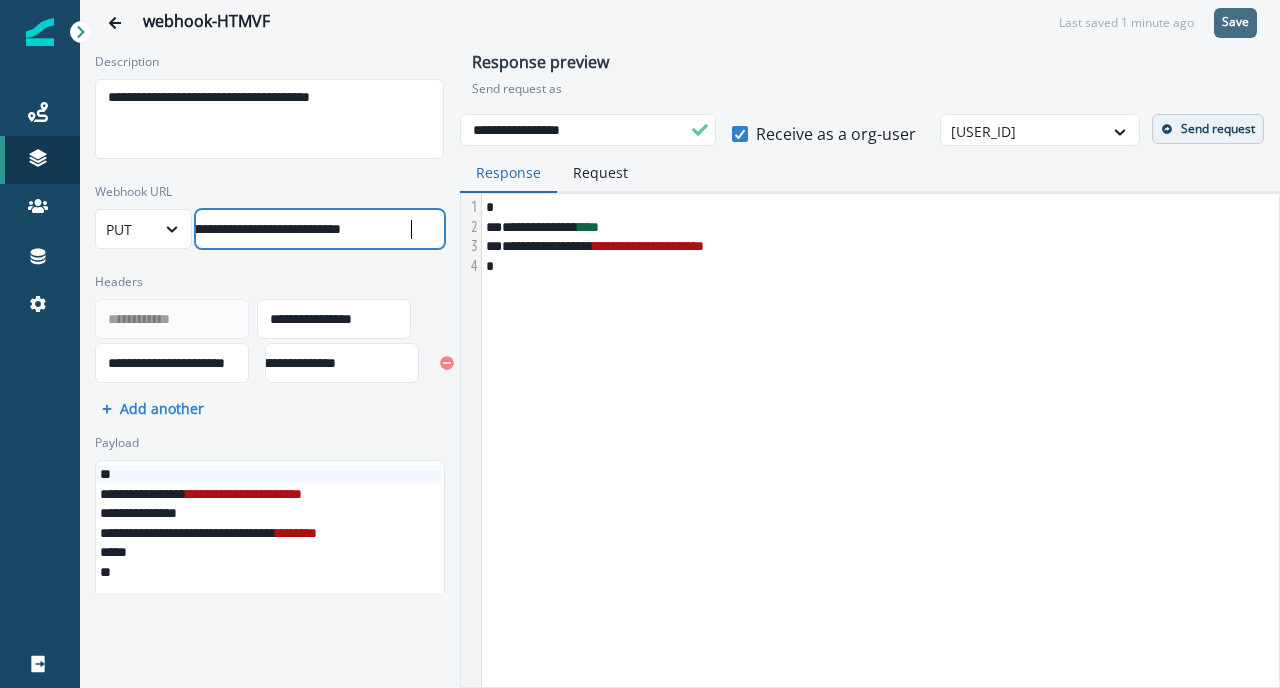 click on "**********" at bounding box center [241, 229] 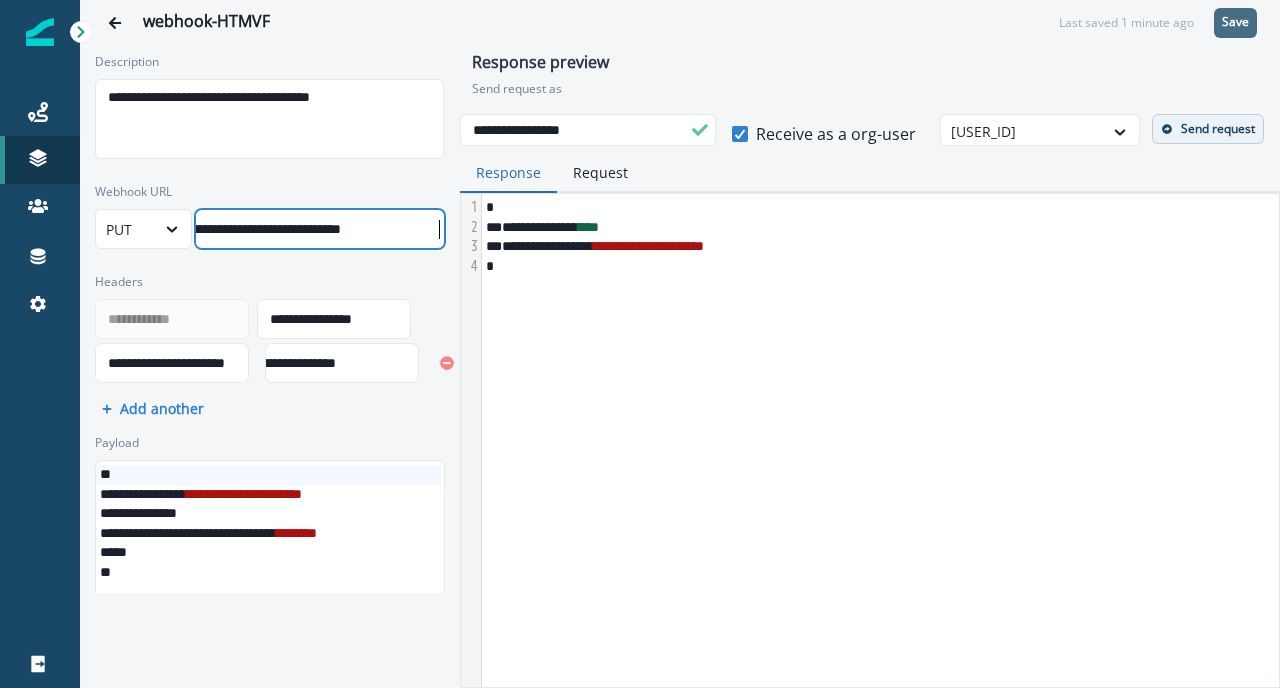 drag, startPoint x: 436, startPoint y: 232, endPoint x: 444, endPoint y: 244, distance: 14.422205 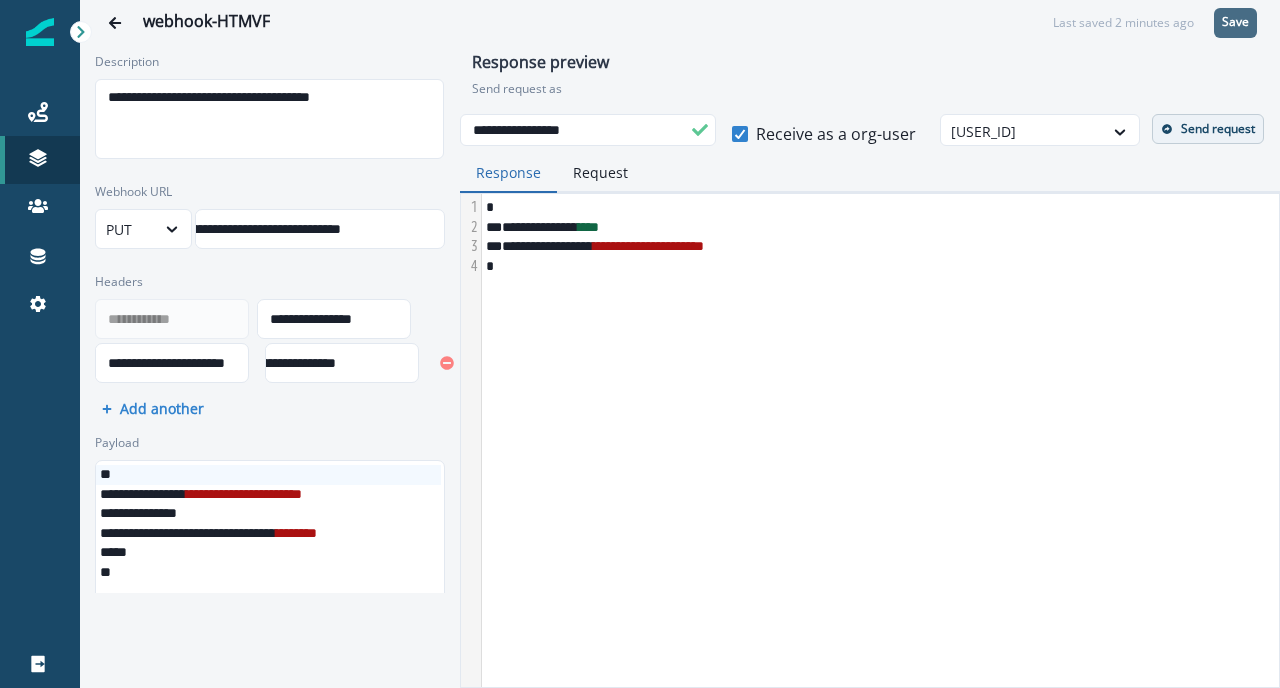 click on "**********" at bounding box center [270, 552] 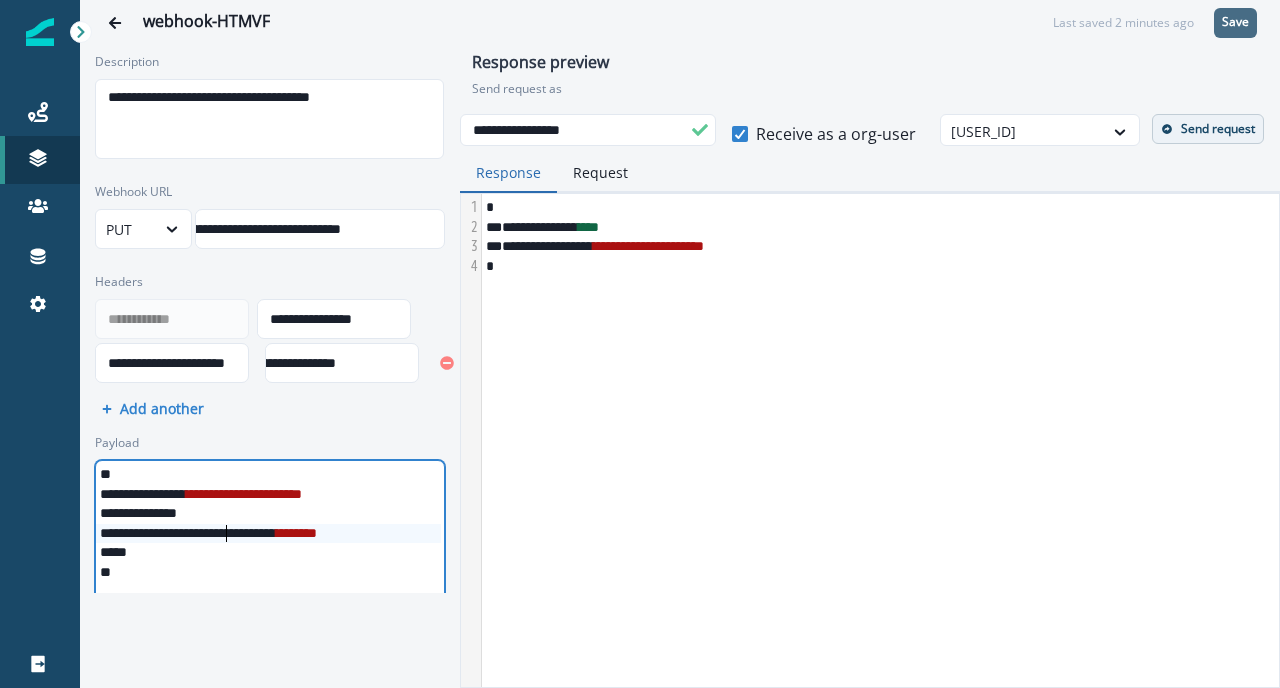 click on "**********" at bounding box center [280, 534] 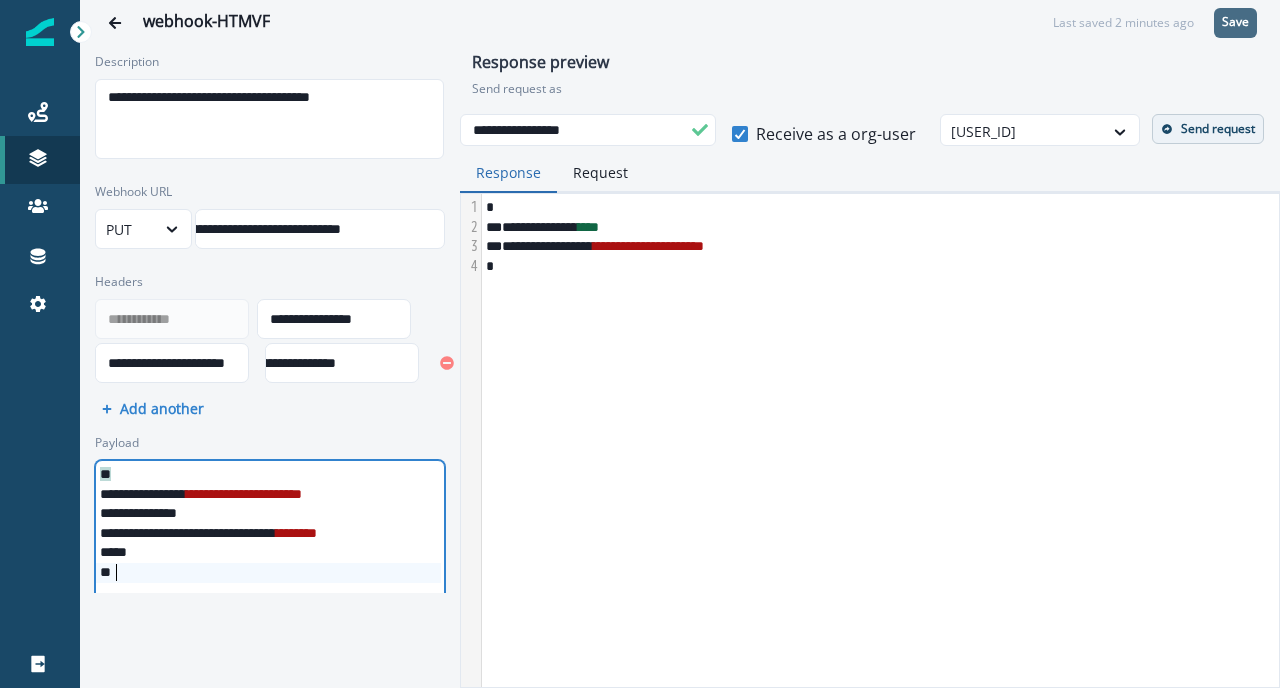 click on "**********" at bounding box center (280, 565) 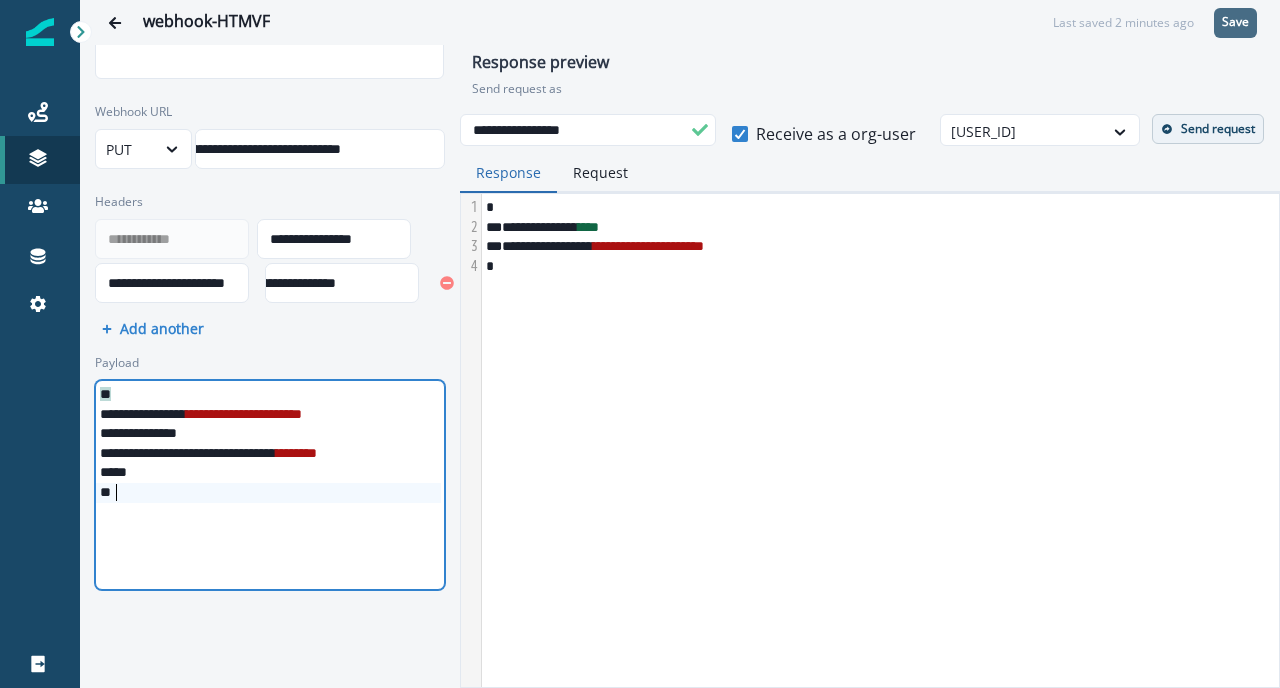 click on "**********" at bounding box center (280, 485) 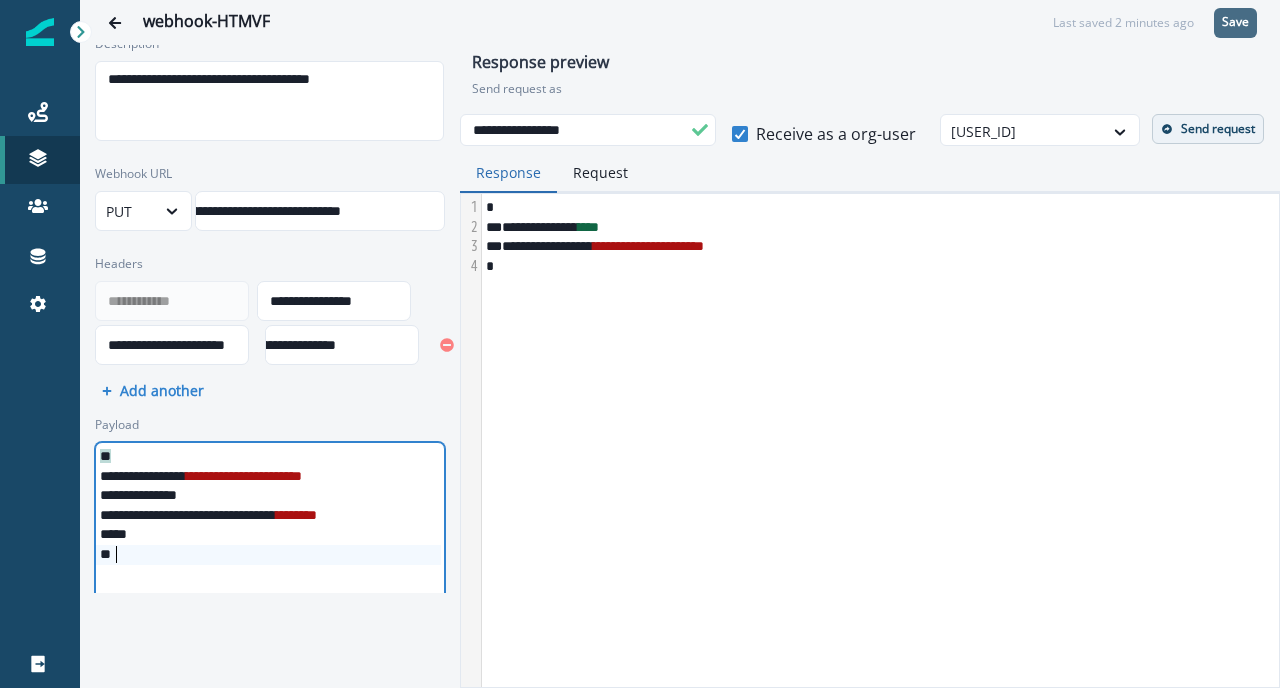 scroll, scrollTop: 7, scrollLeft: 0, axis: vertical 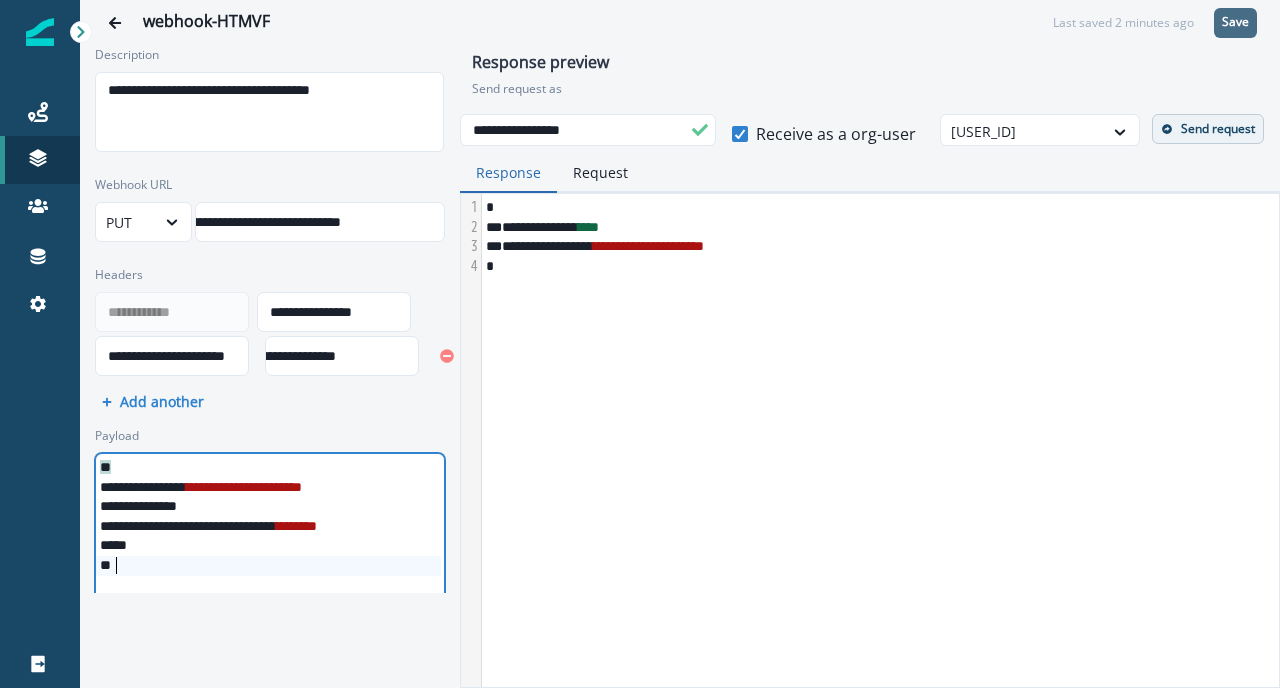 click on "**********" at bounding box center [270, 319] 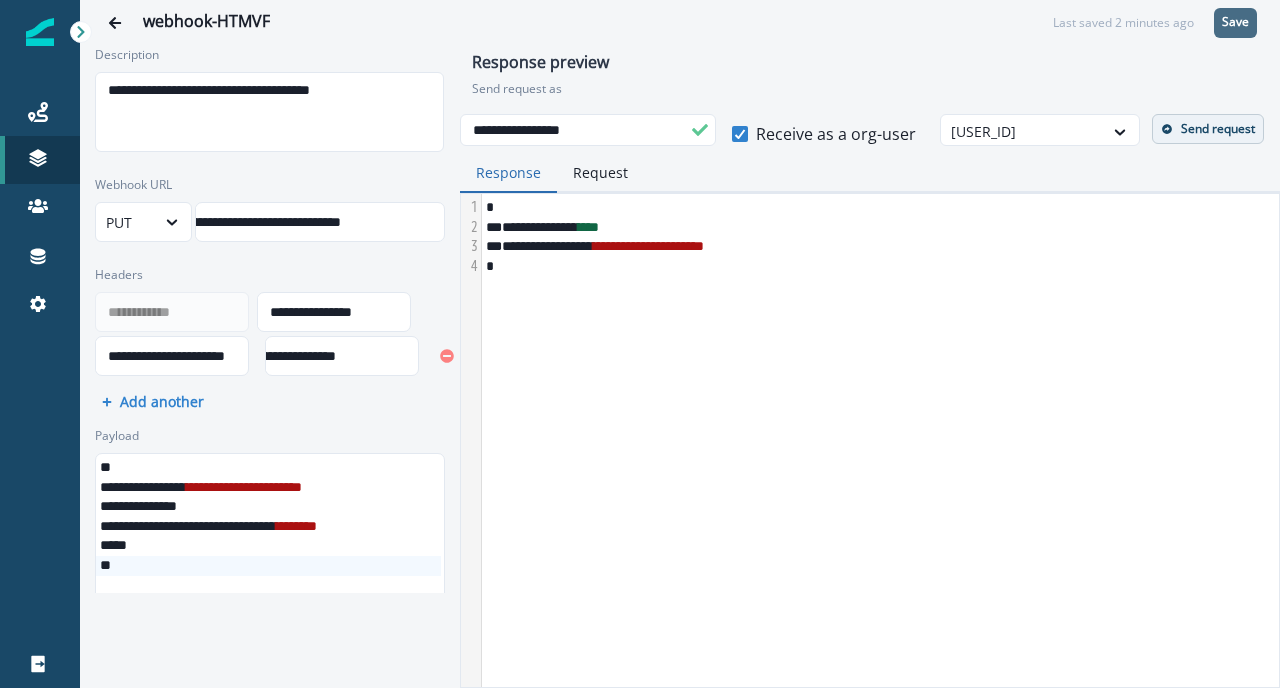 scroll, scrollTop: 4, scrollLeft: 0, axis: vertical 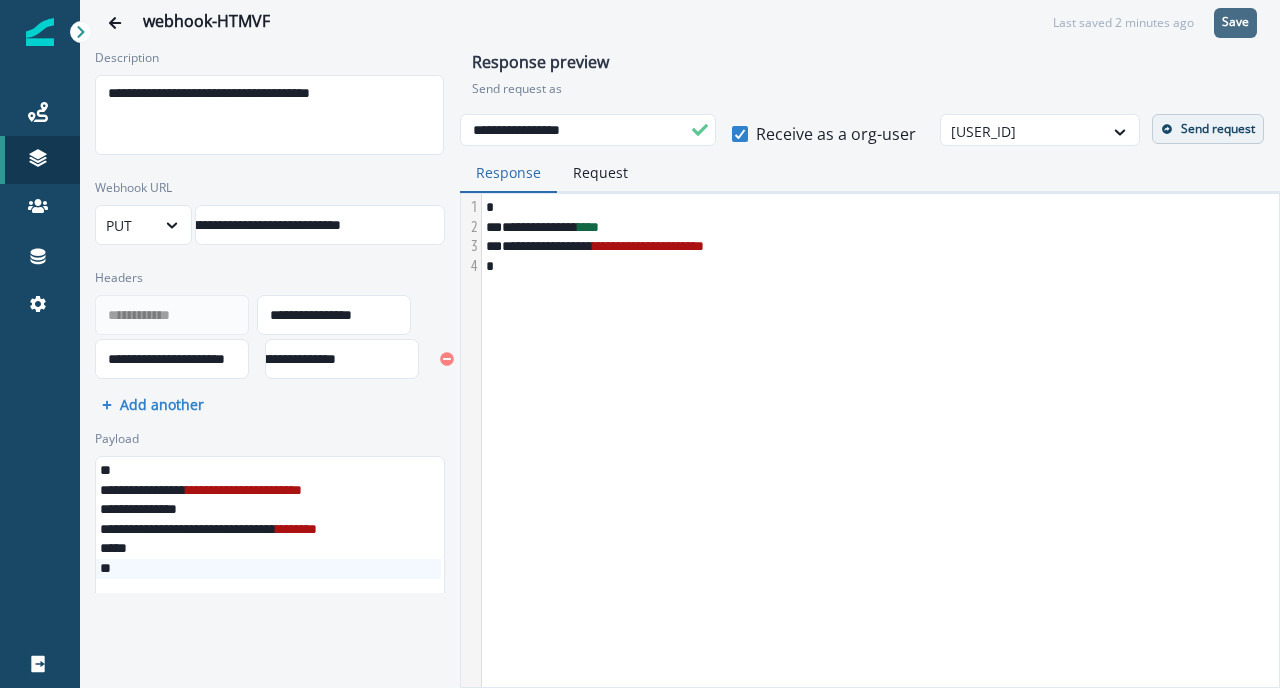 click on "Save" at bounding box center [1235, 22] 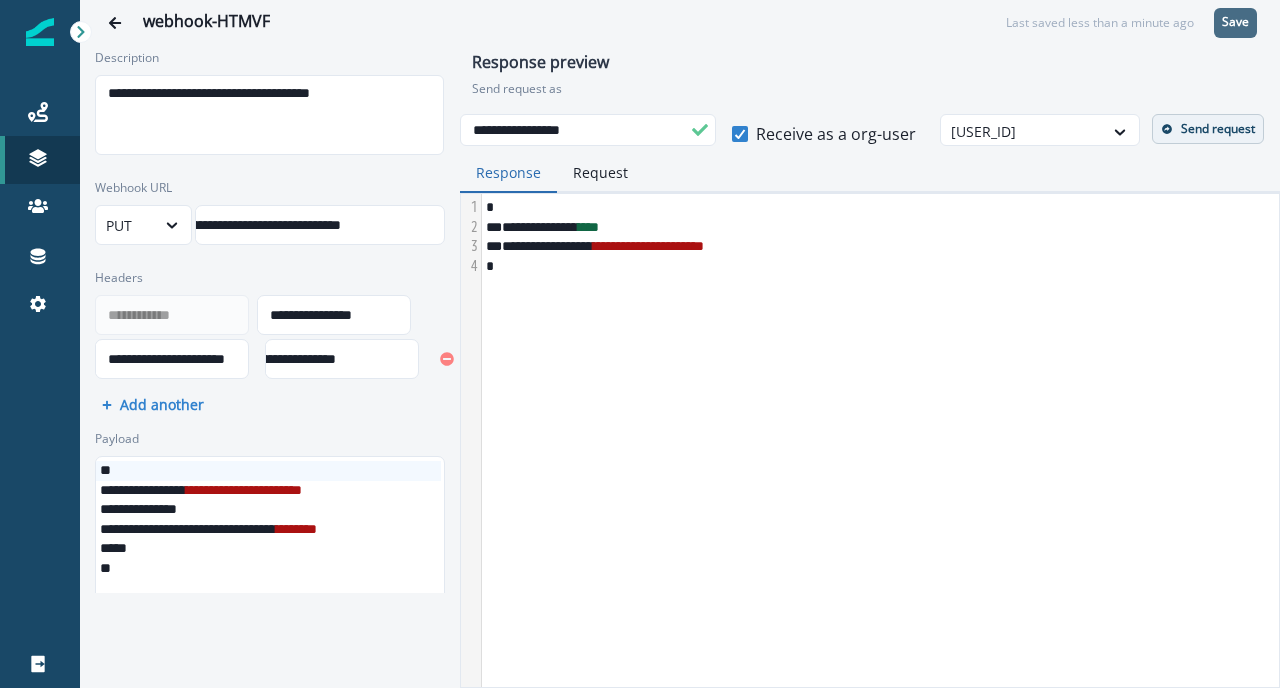 click on "Send request" at bounding box center (1218, 129) 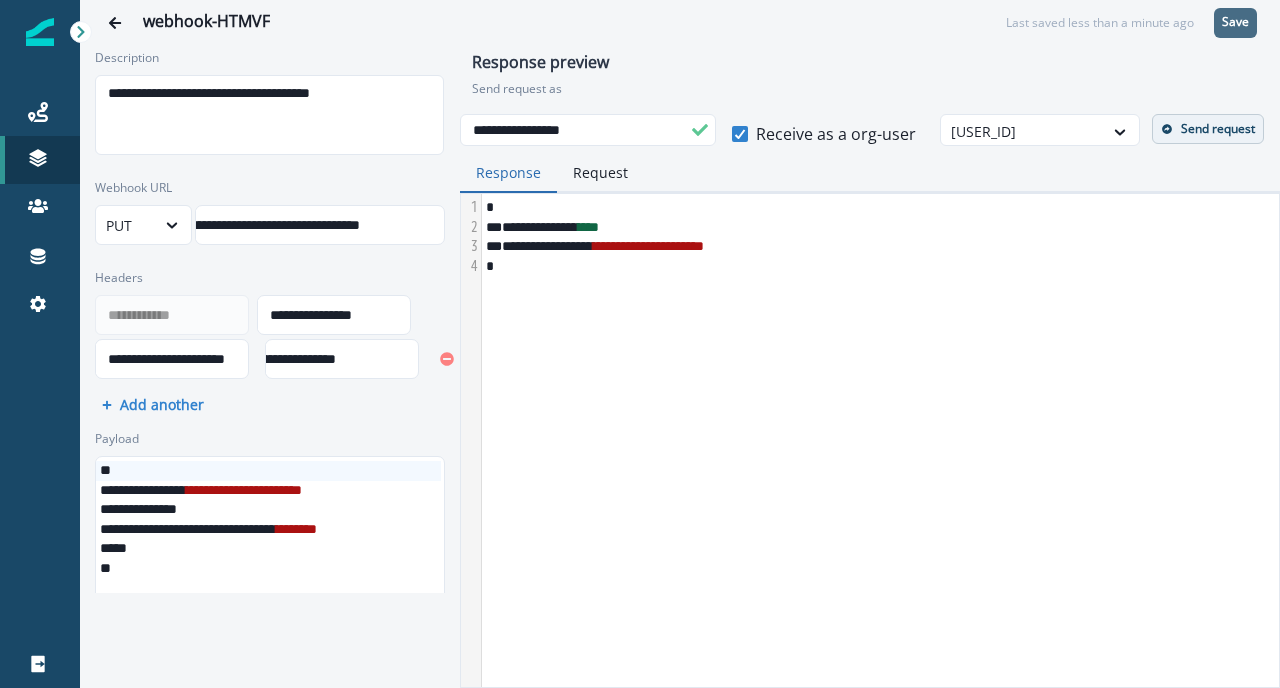 scroll, scrollTop: 0, scrollLeft: 0, axis: both 